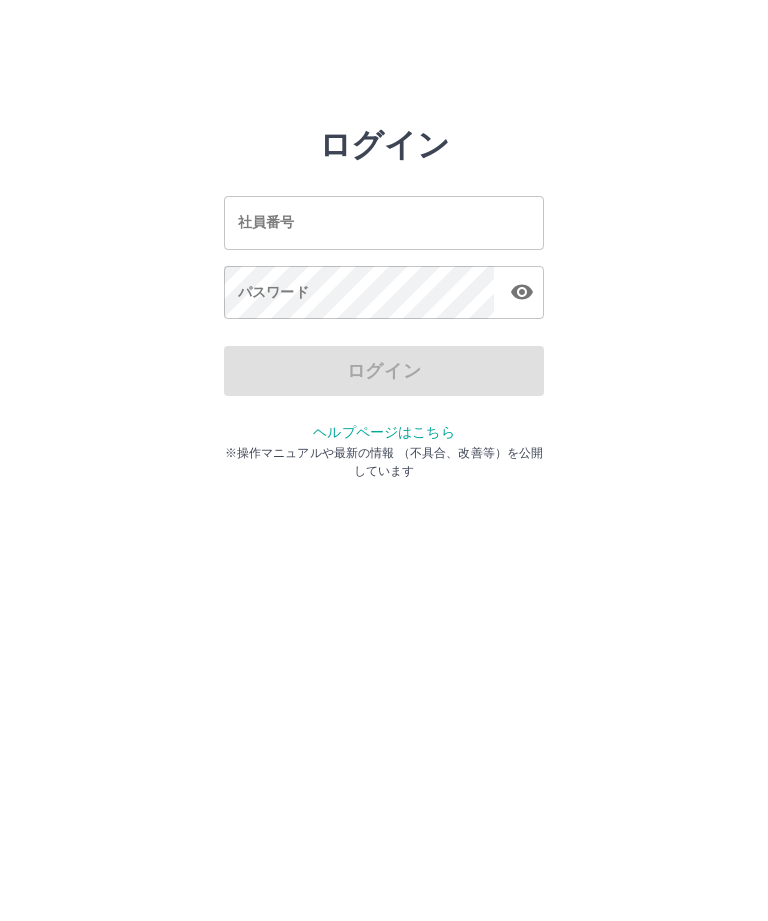 scroll, scrollTop: 0, scrollLeft: 0, axis: both 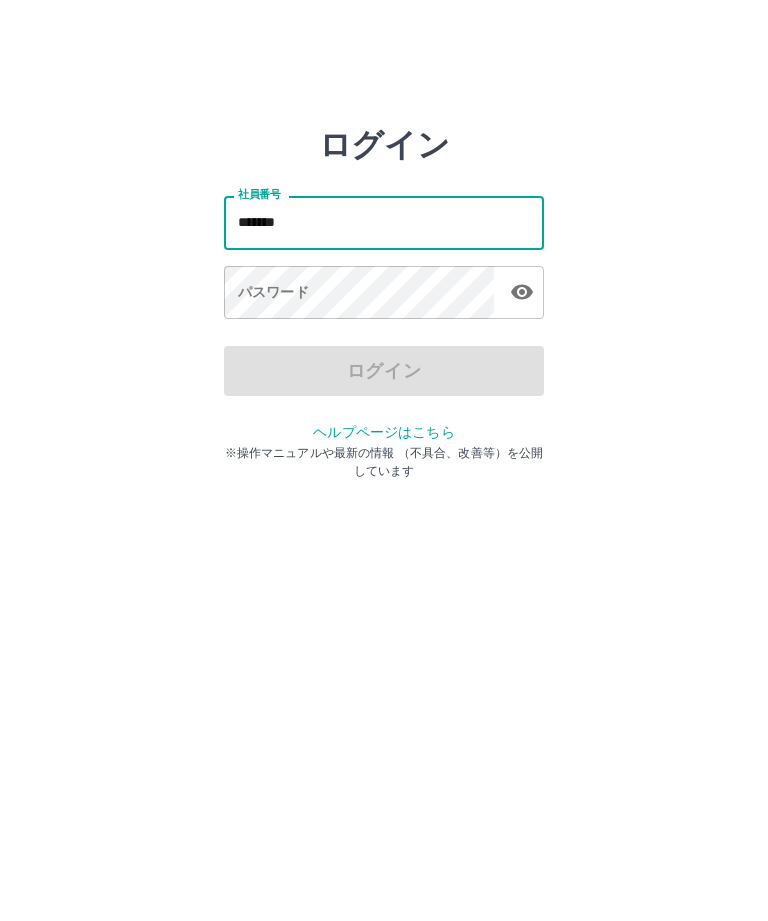 type on "*******" 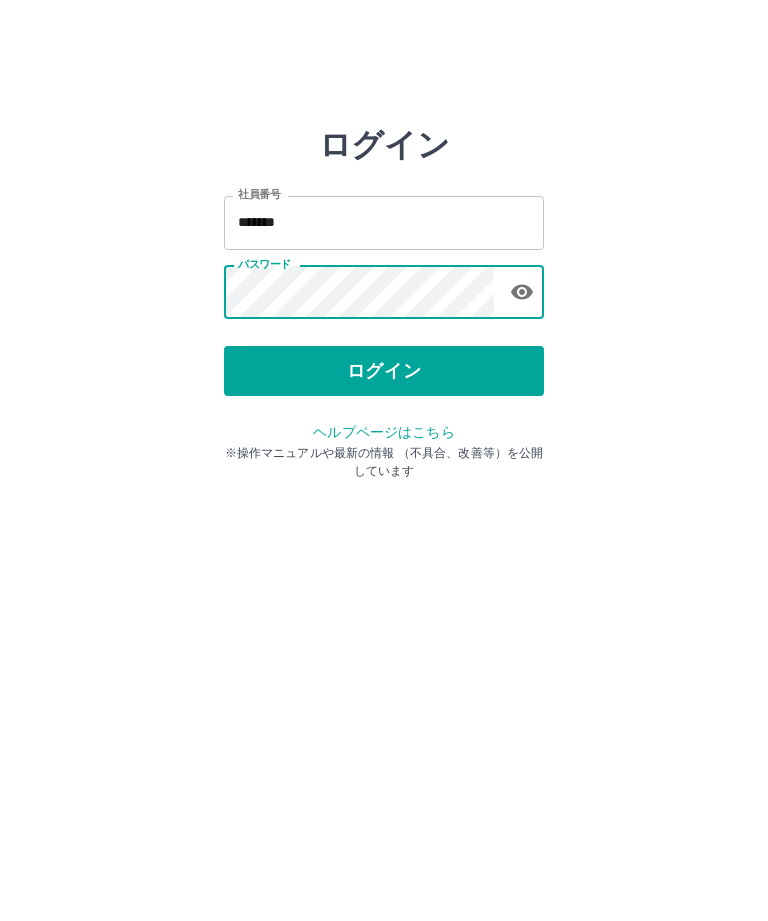 click on "ログイン" at bounding box center [384, 371] 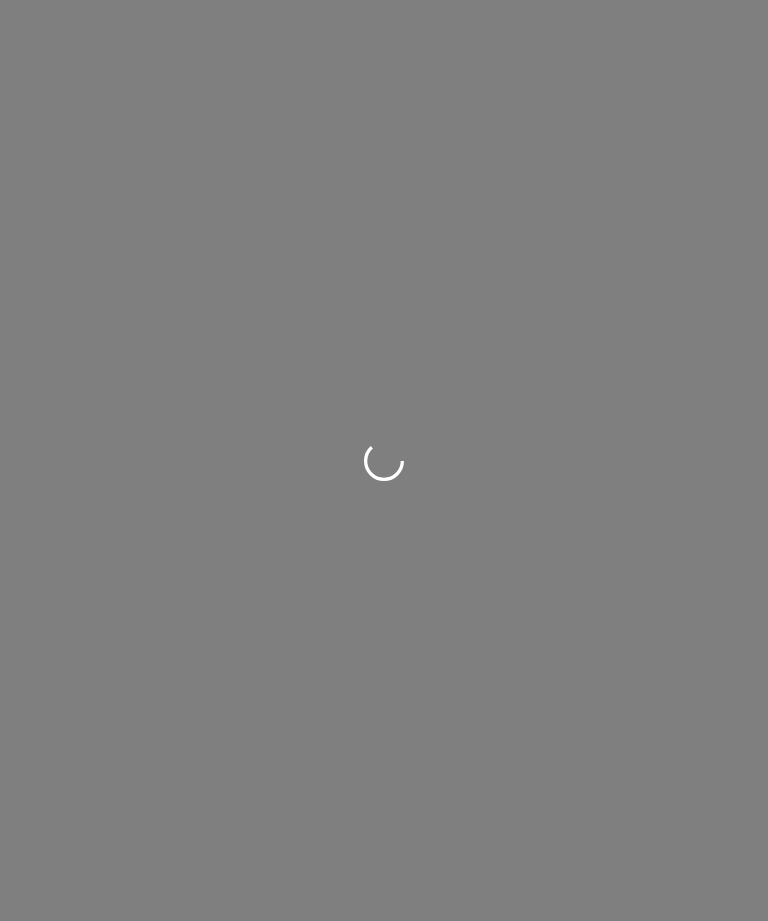 scroll, scrollTop: 0, scrollLeft: 0, axis: both 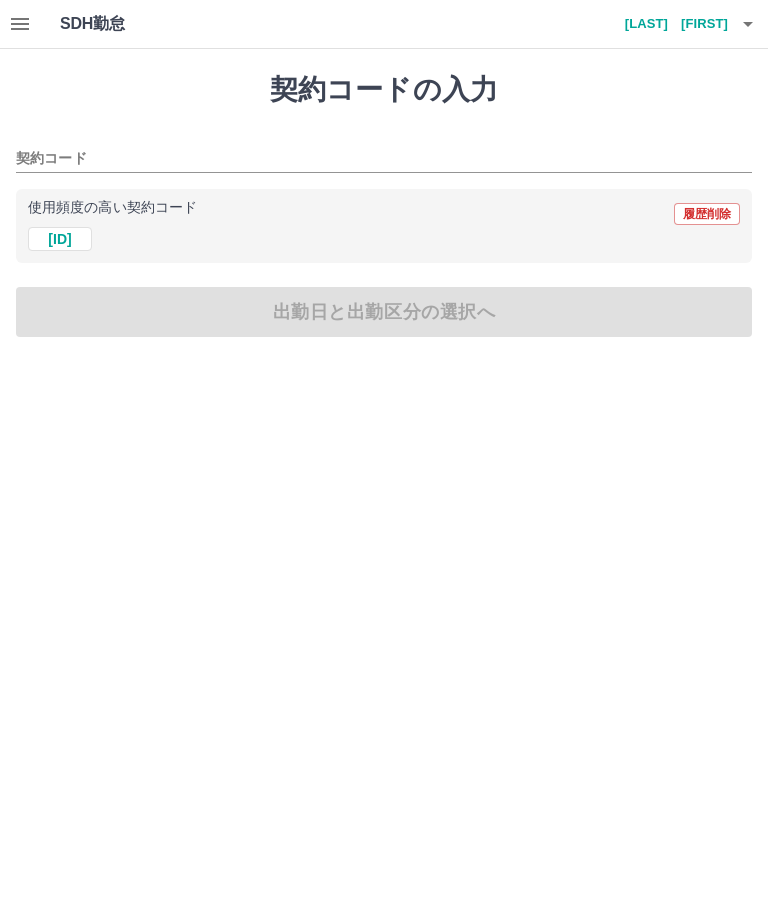 click on "[ID]" at bounding box center (60, 239) 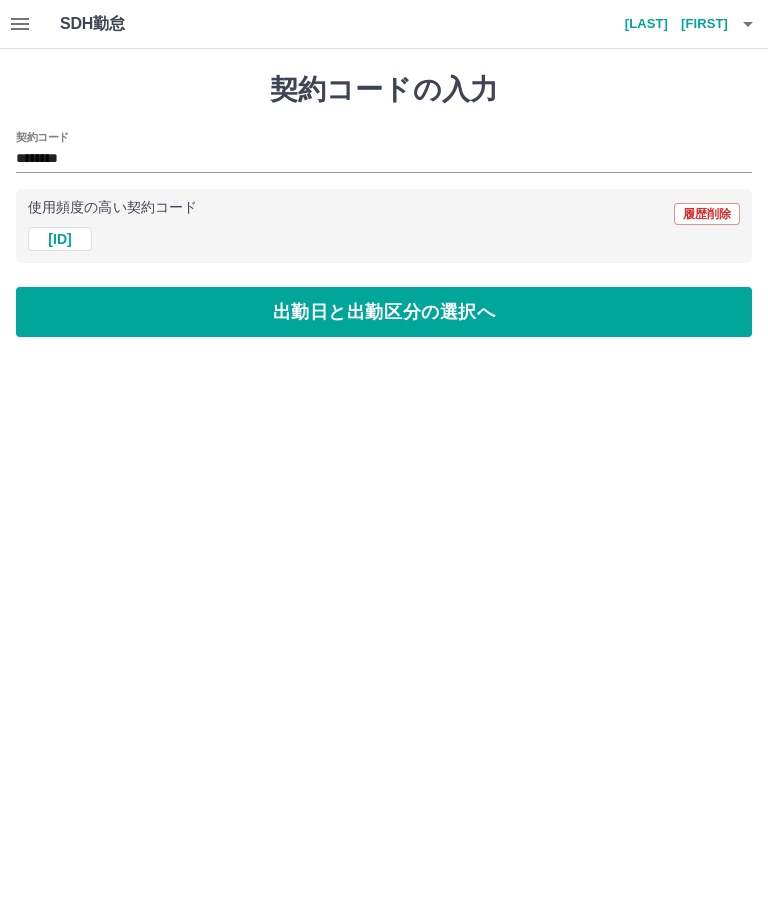 click on "出勤日と出勤区分の選択へ" at bounding box center (384, 312) 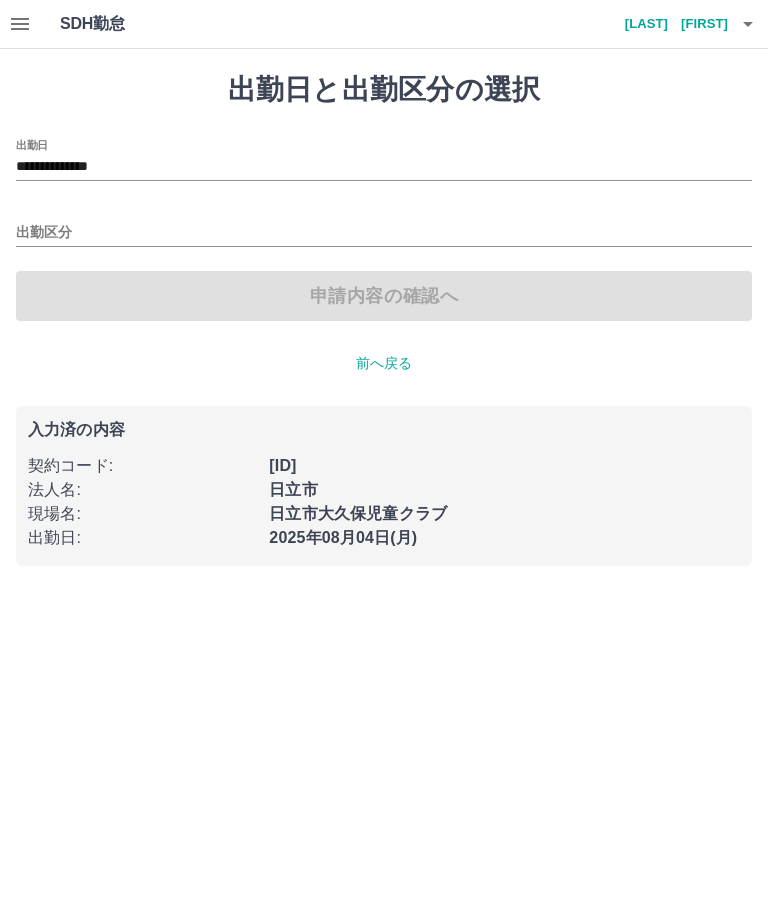 click on "出勤区分" at bounding box center (384, 233) 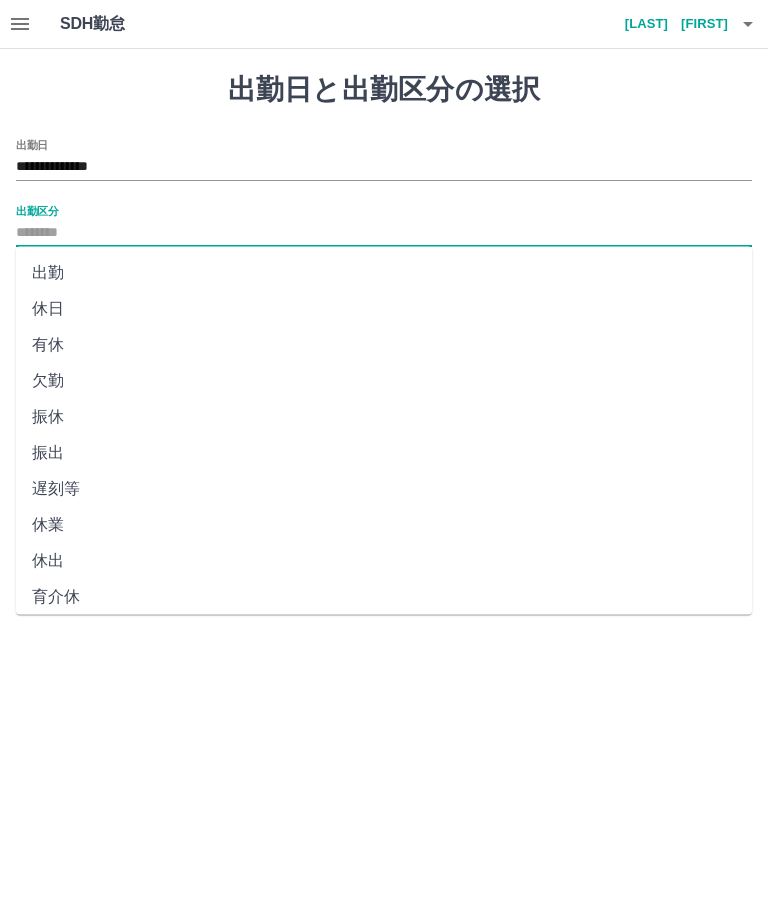click on "出勤" at bounding box center [384, 273] 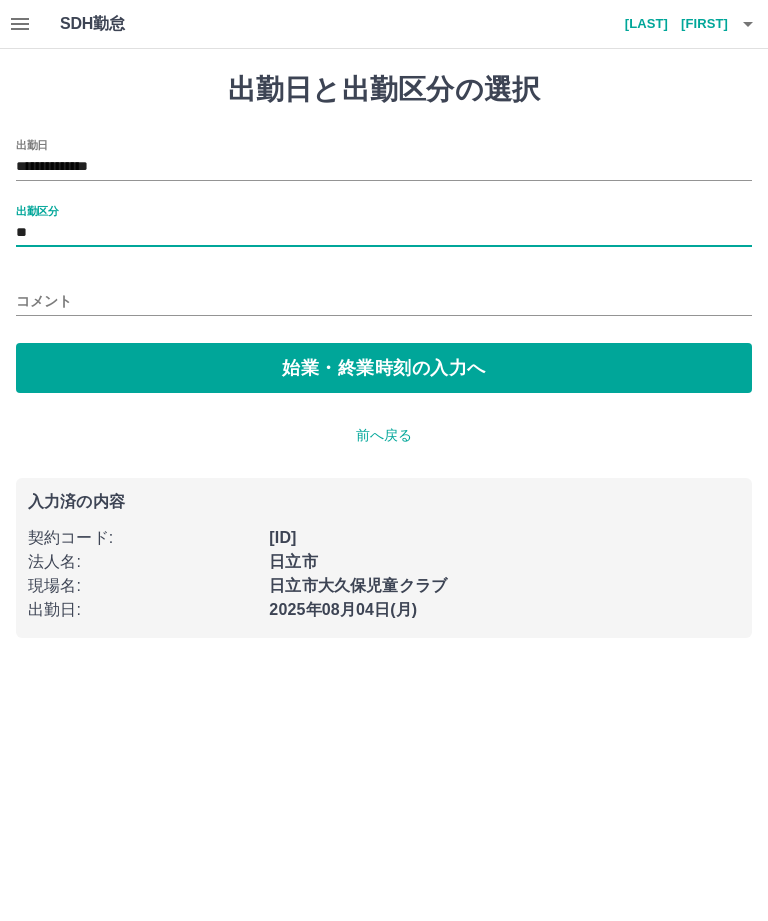 click on "始業・終業時刻の入力へ" at bounding box center (384, 368) 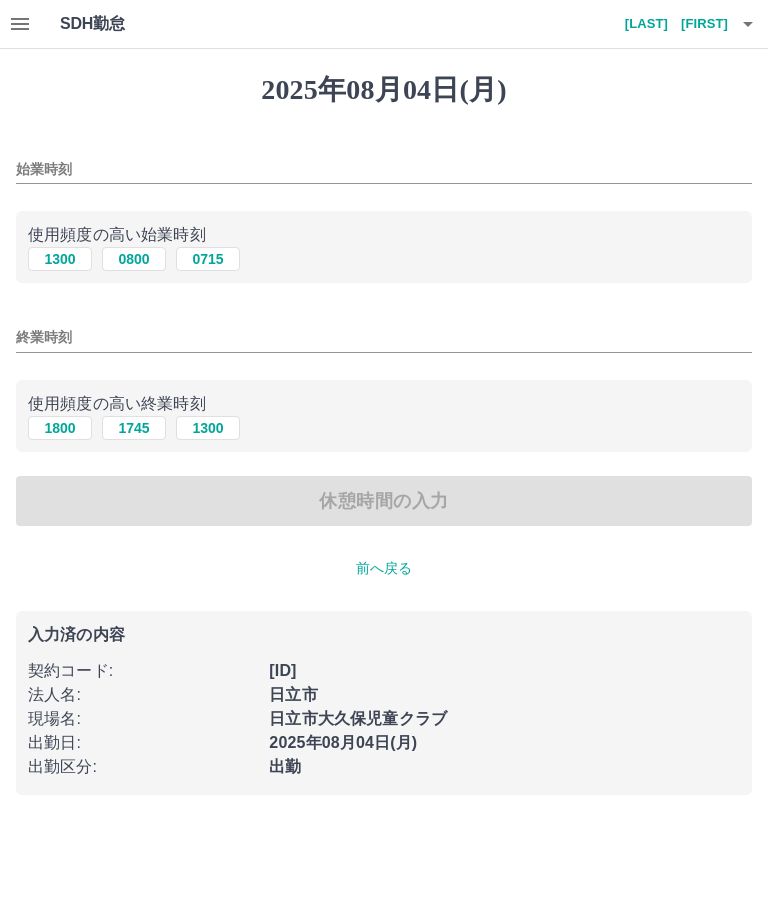 click on "1300" at bounding box center [60, 259] 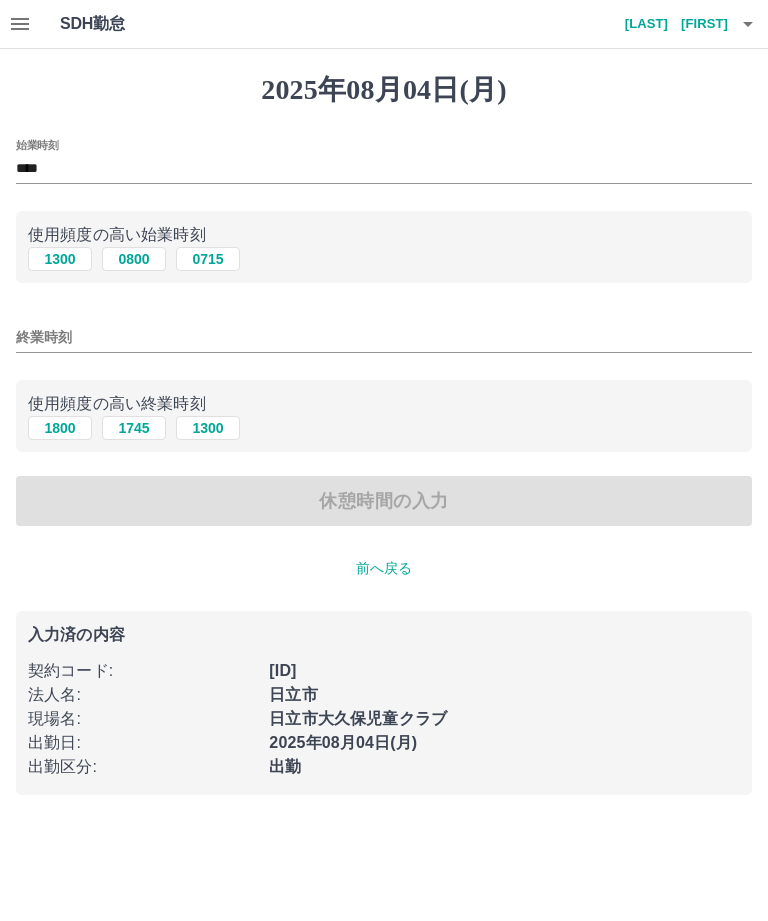 click on "1745" at bounding box center [134, 428] 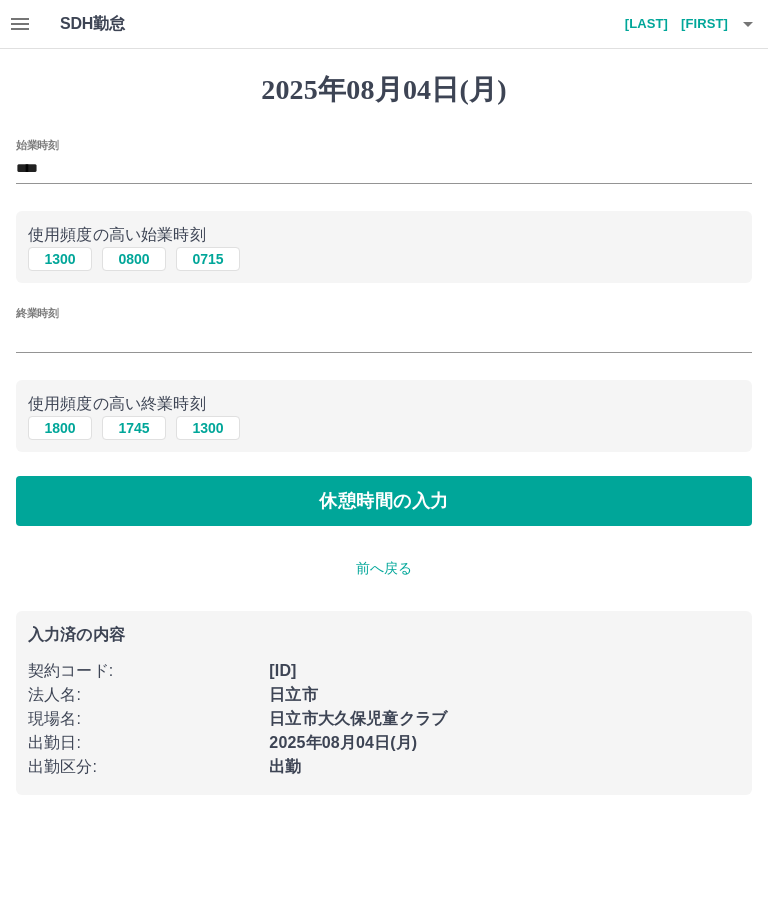 type on "****" 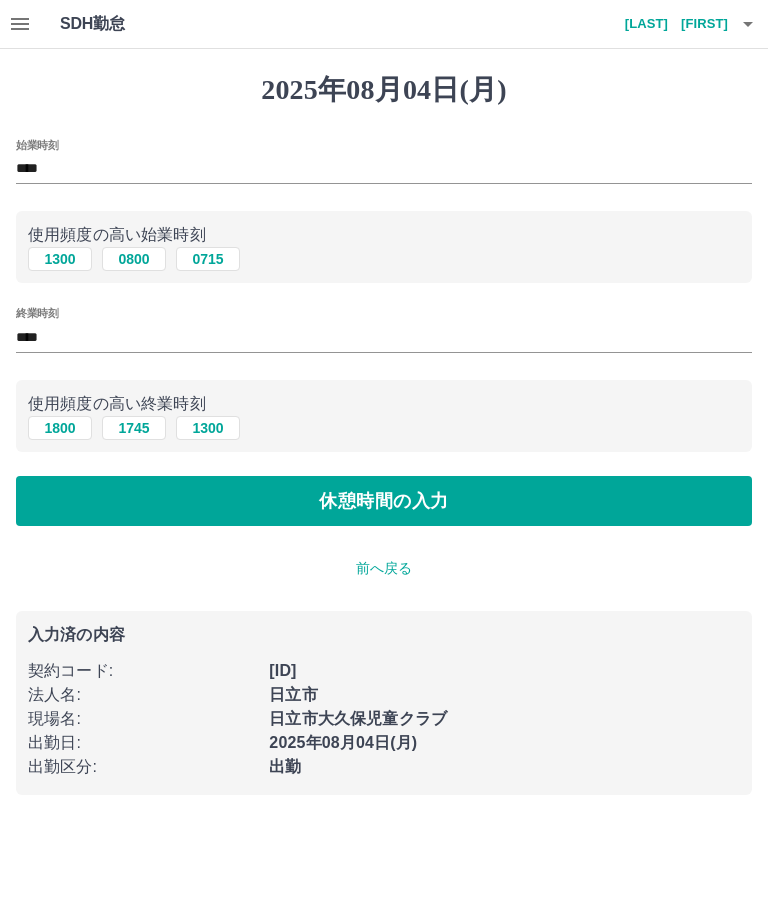 click on "休憩時間の入力" at bounding box center (384, 501) 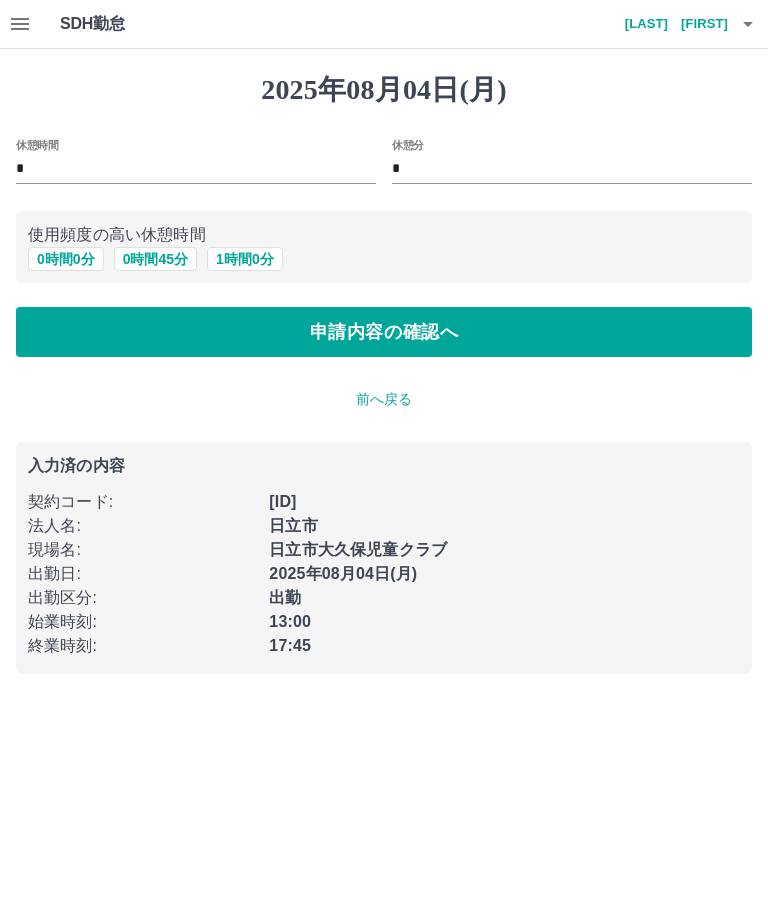 click on "0 時間 0 分" at bounding box center [66, 259] 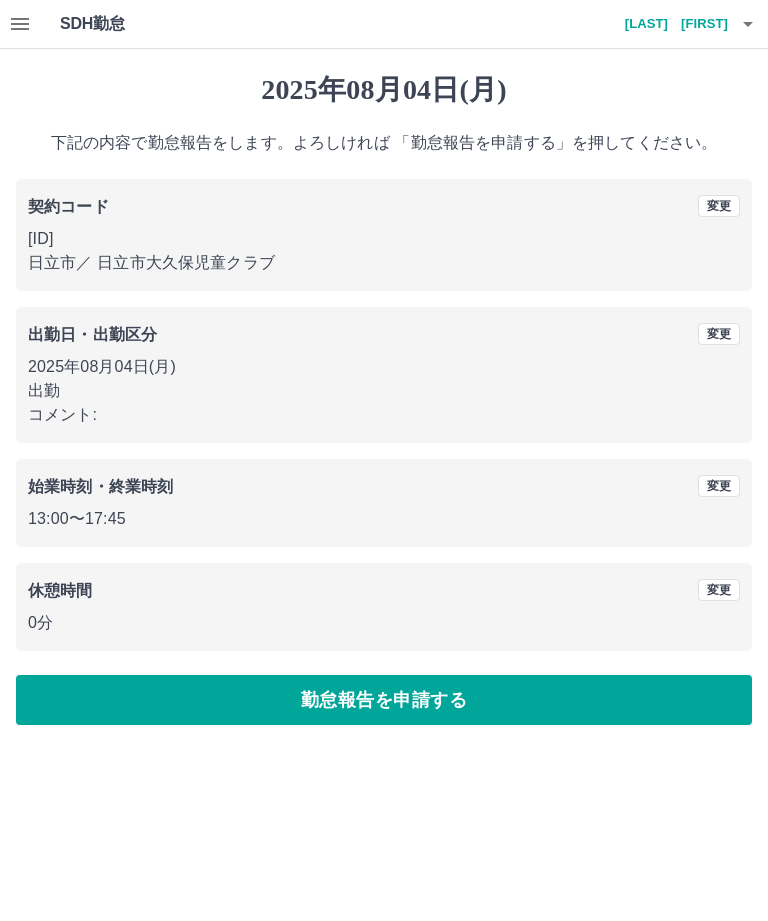 click on "勤怠報告を申請する" at bounding box center [384, 700] 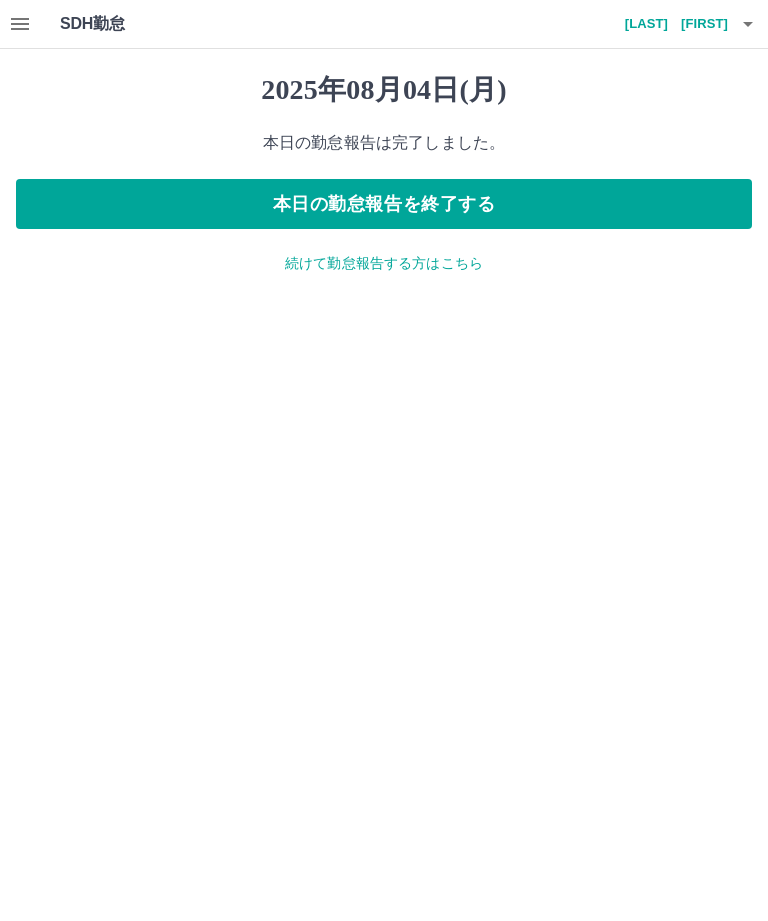 click 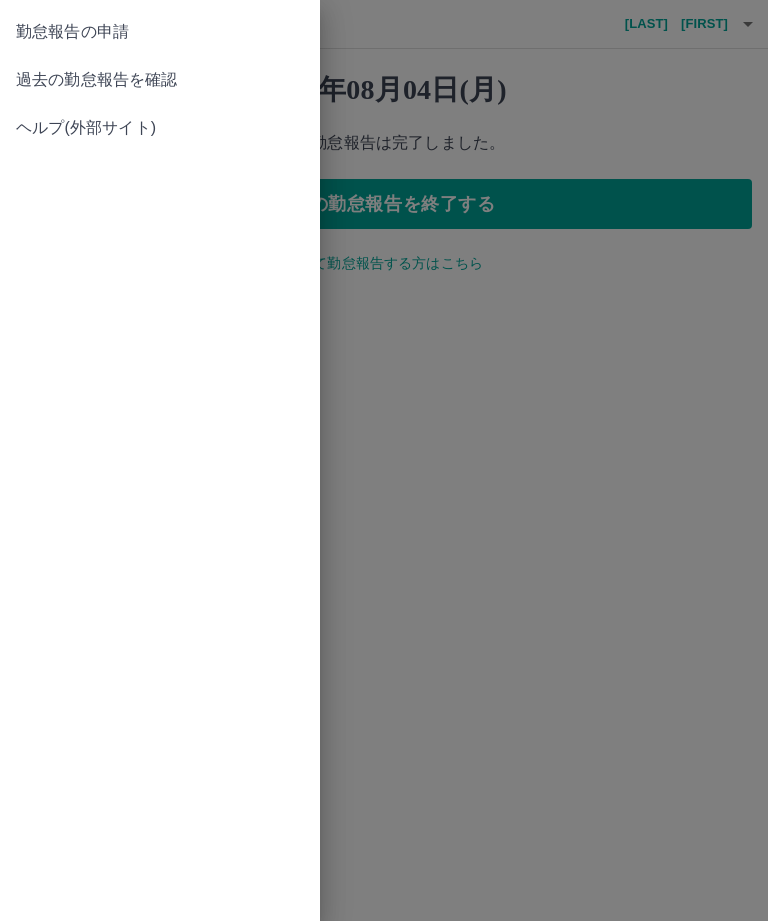 click on "過去の勤怠報告を確認" at bounding box center [160, 80] 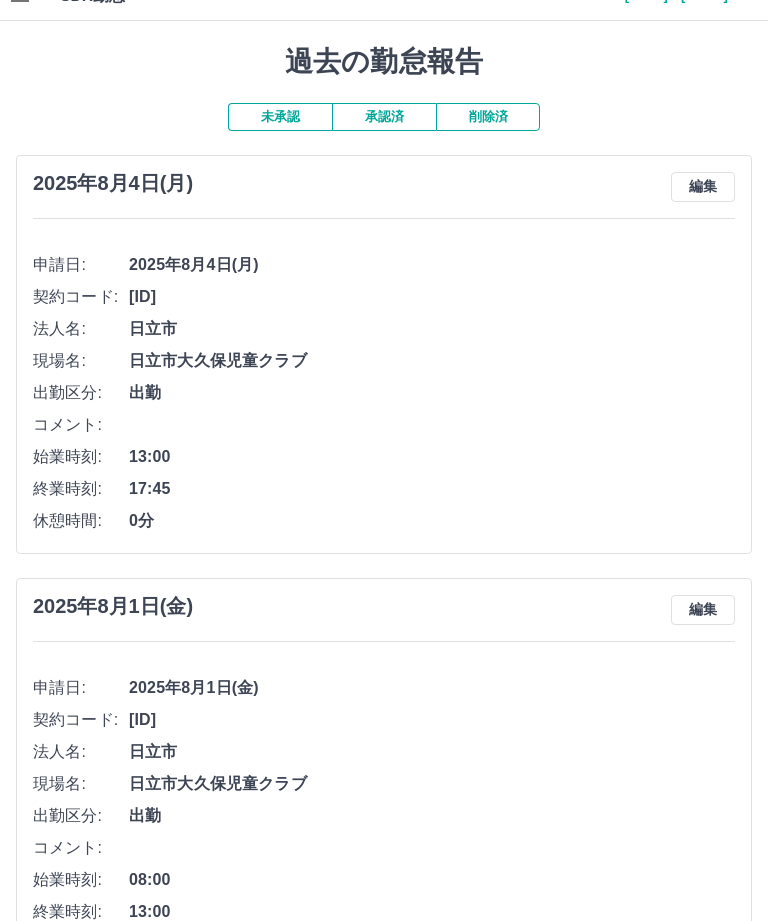 scroll, scrollTop: 0, scrollLeft: 0, axis: both 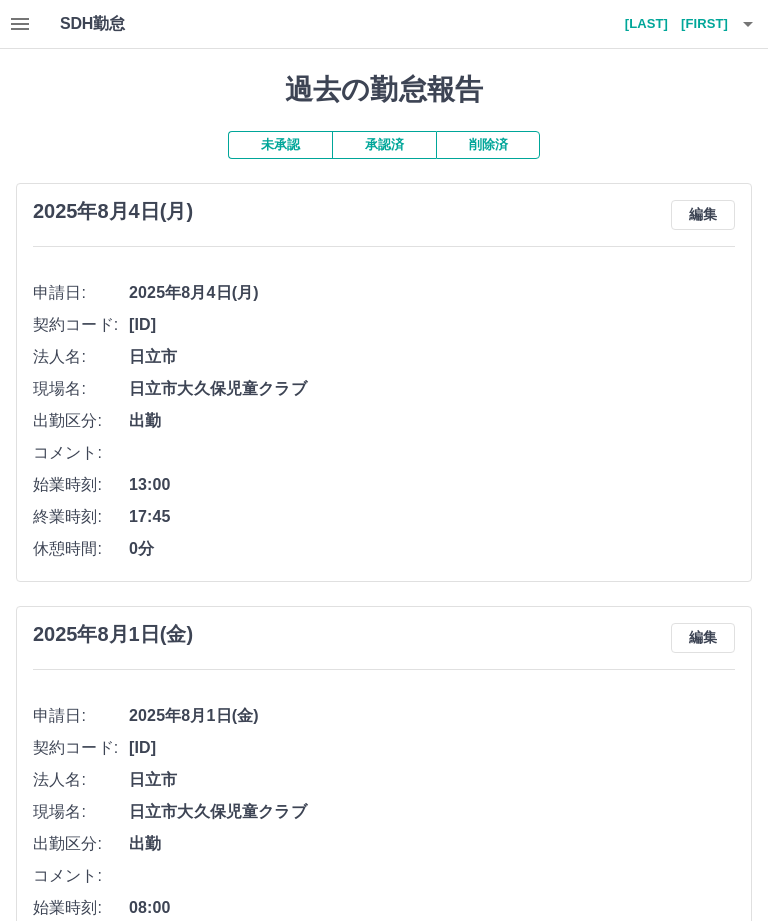 click on "和知　信夫" at bounding box center [668, 24] 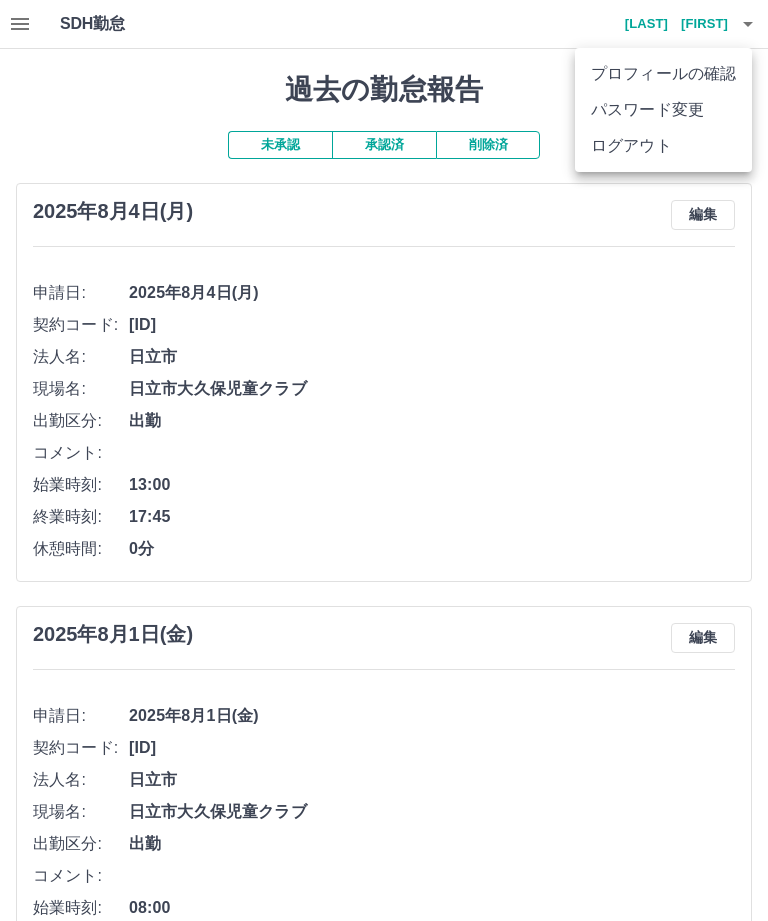 click on "ログアウト" at bounding box center (663, 146) 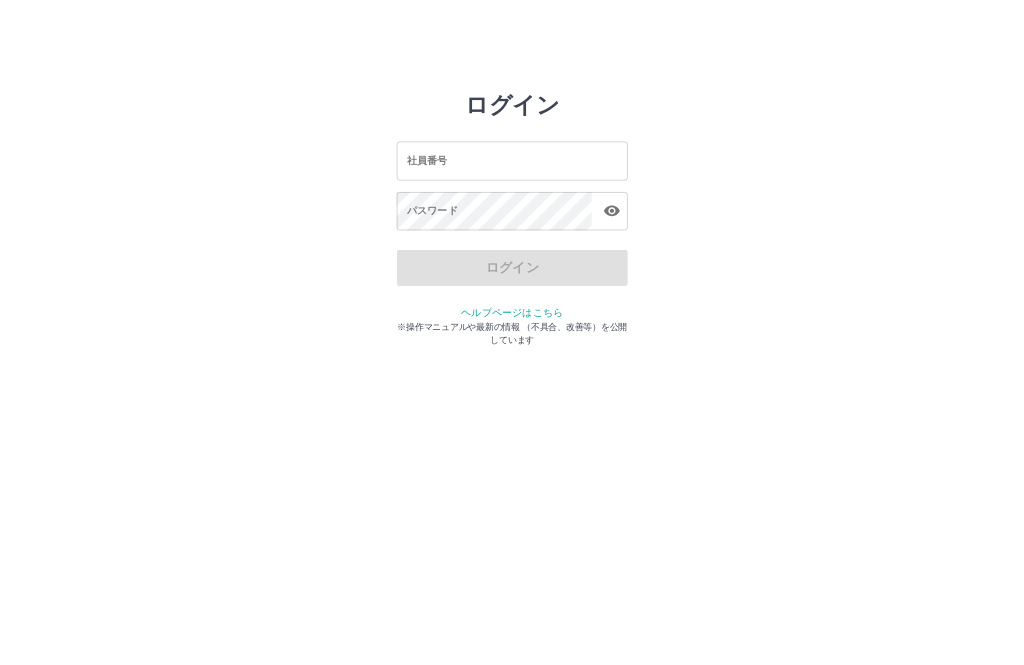 scroll, scrollTop: 0, scrollLeft: 0, axis: both 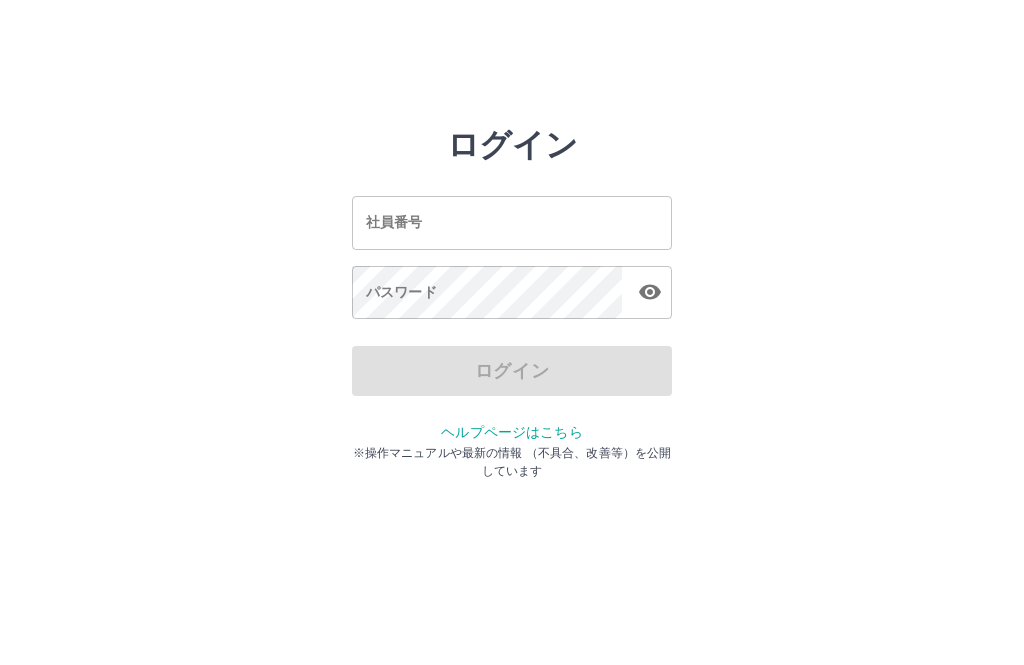 click on "社員番号" at bounding box center [512, 222] 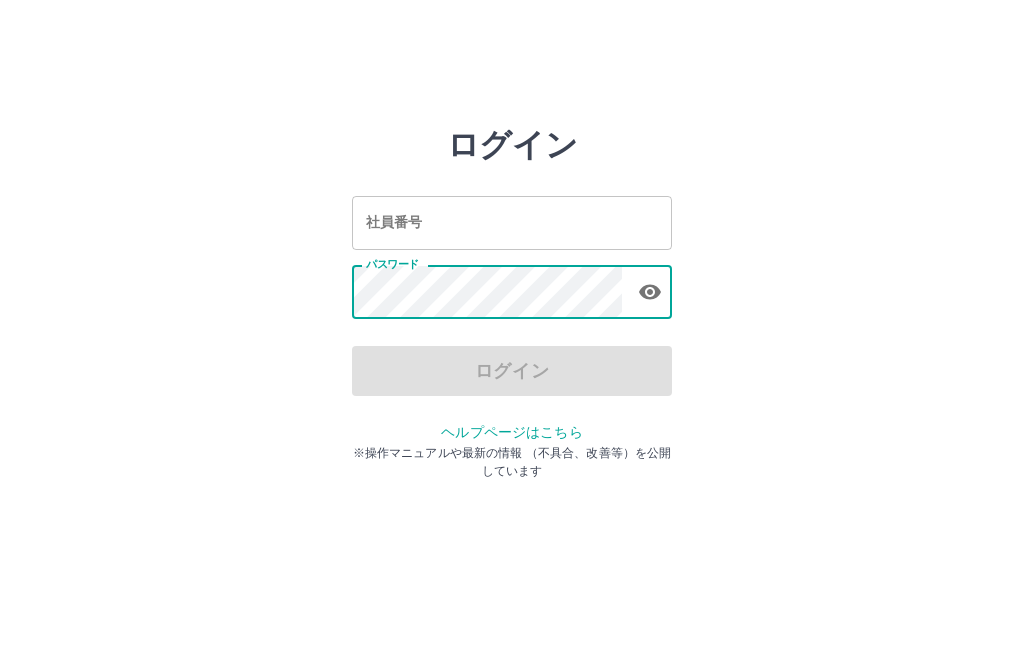 type on "*******" 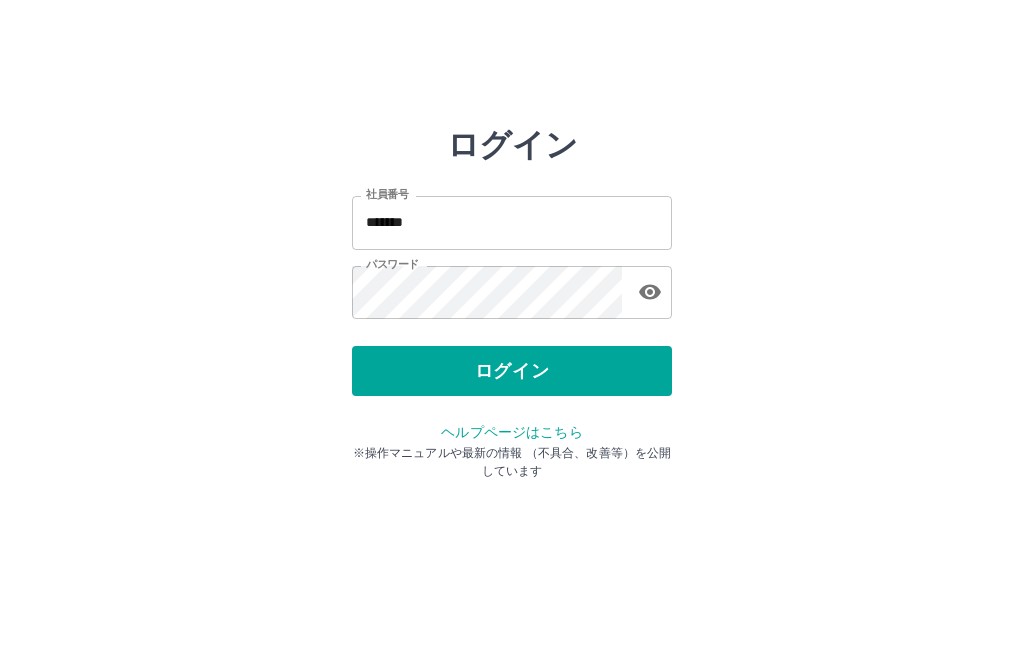 click on "ログイン" at bounding box center (512, 371) 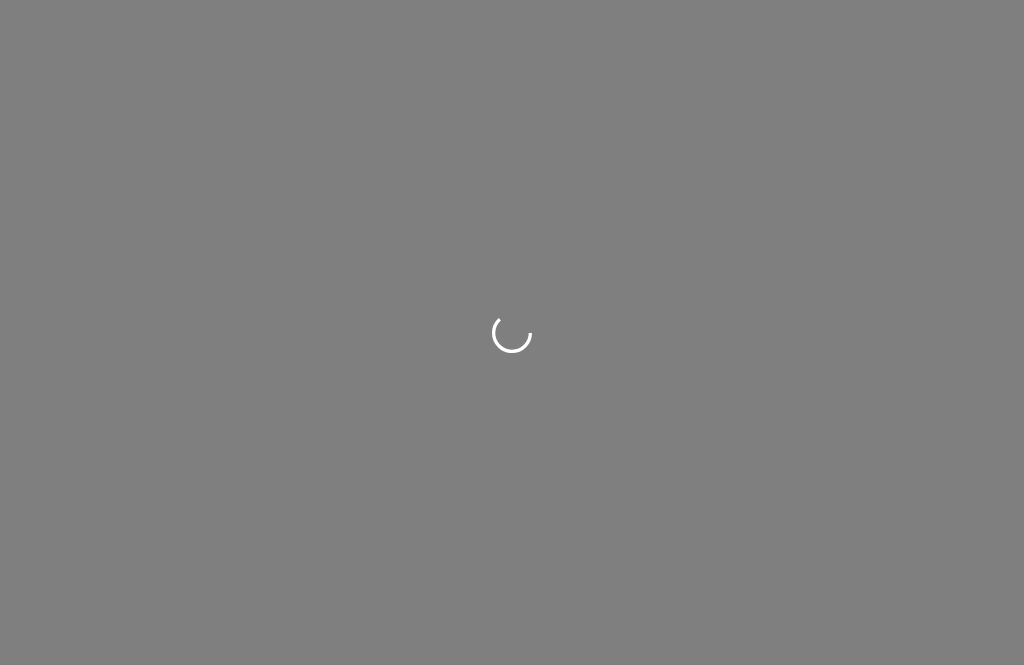 scroll, scrollTop: 0, scrollLeft: 0, axis: both 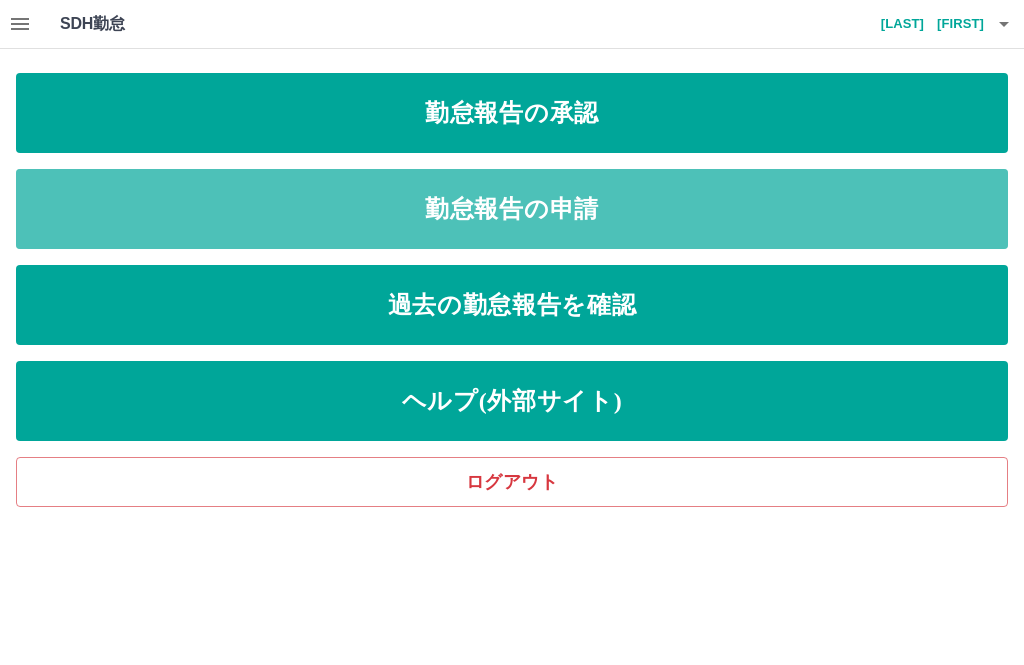 click on "勤怠報告の申請" at bounding box center [512, 209] 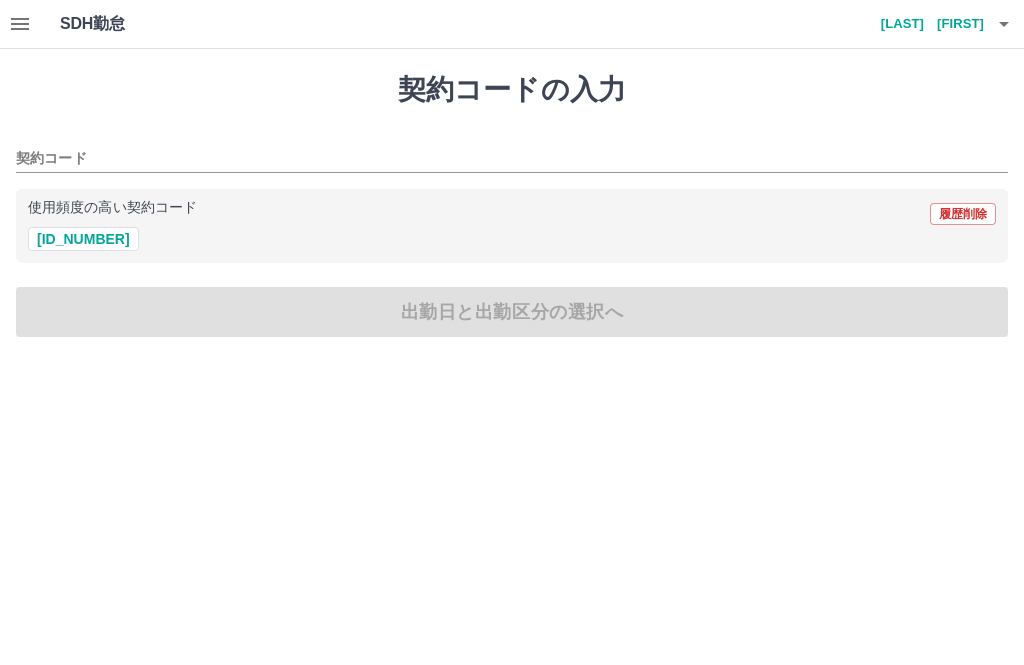 click on "42090001" at bounding box center (83, 239) 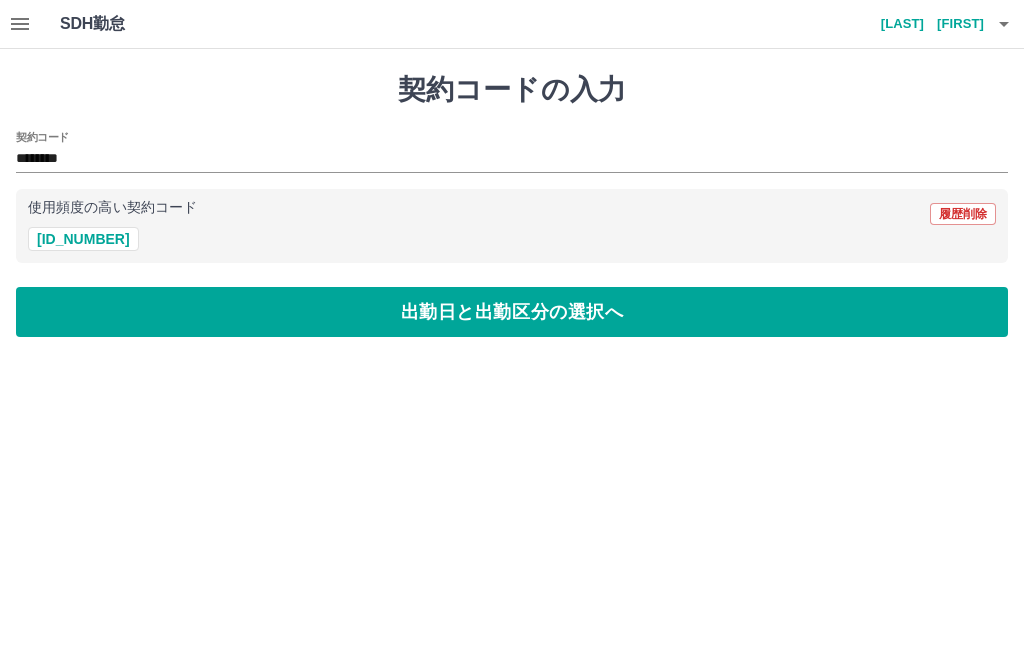 click on "出勤日と出勤区分の選択へ" at bounding box center [512, 312] 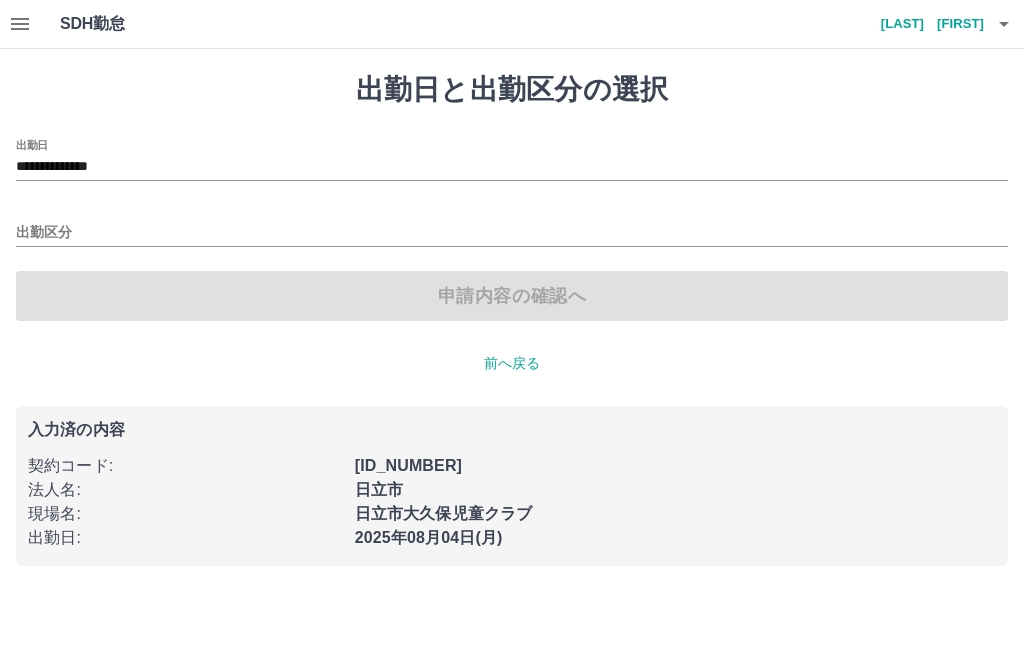click on "出勤区分" at bounding box center [512, 233] 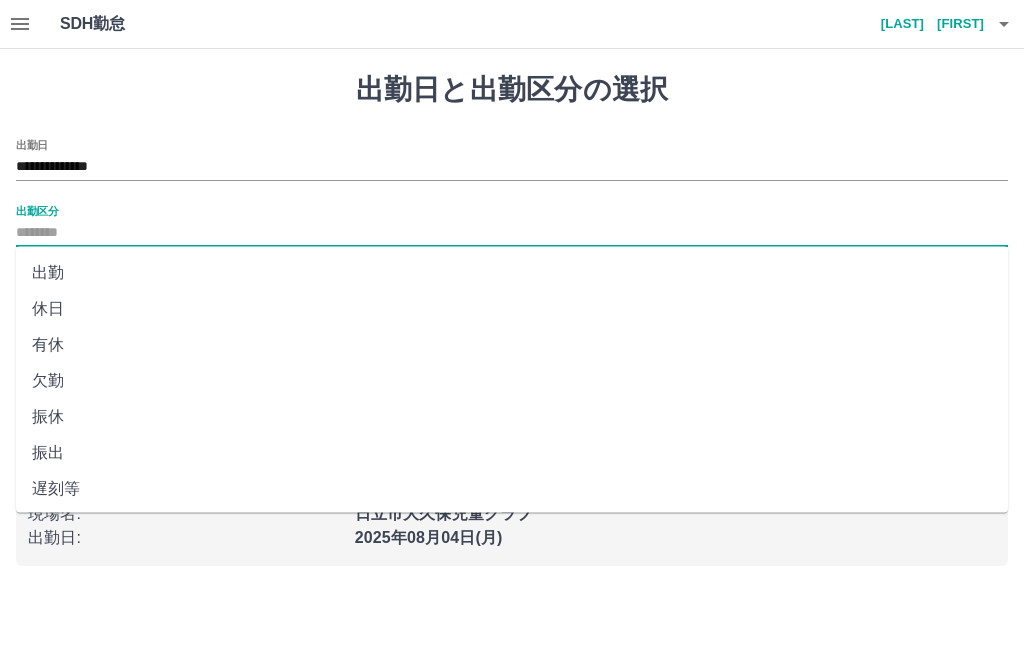 click on "出勤" at bounding box center [512, 273] 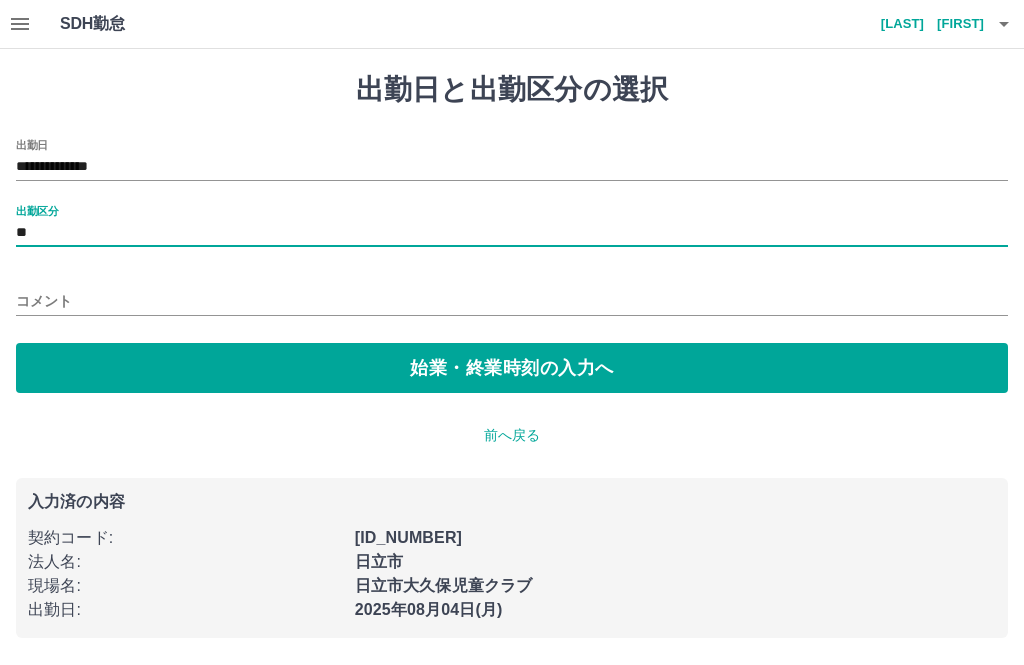 click on "始業・終業時刻の入力へ" at bounding box center [512, 368] 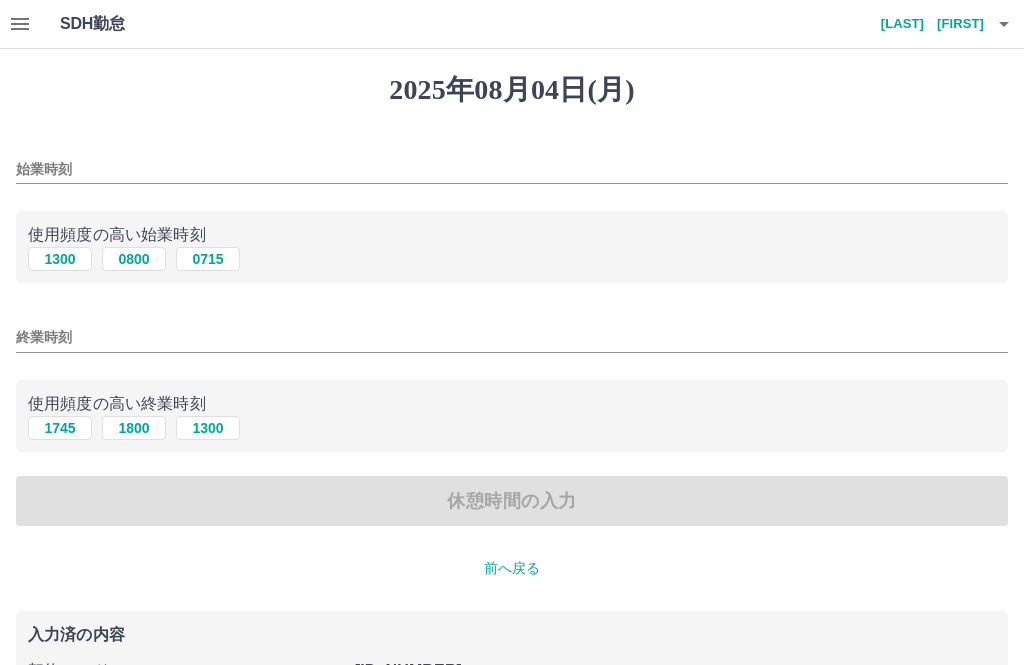 click on "1300" at bounding box center (60, 259) 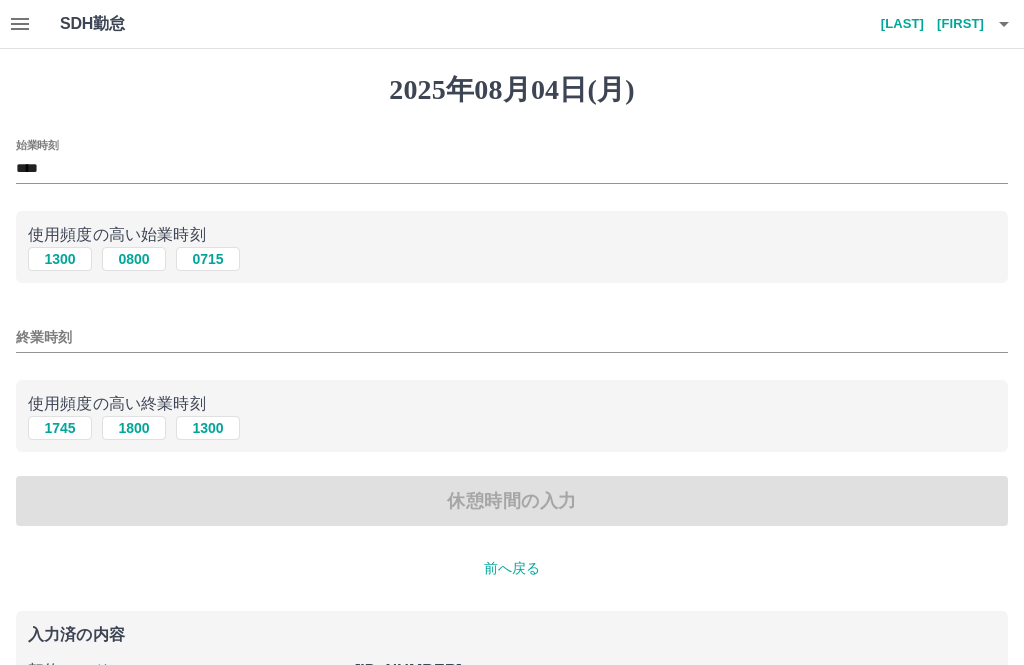 click on "1800" at bounding box center (134, 428) 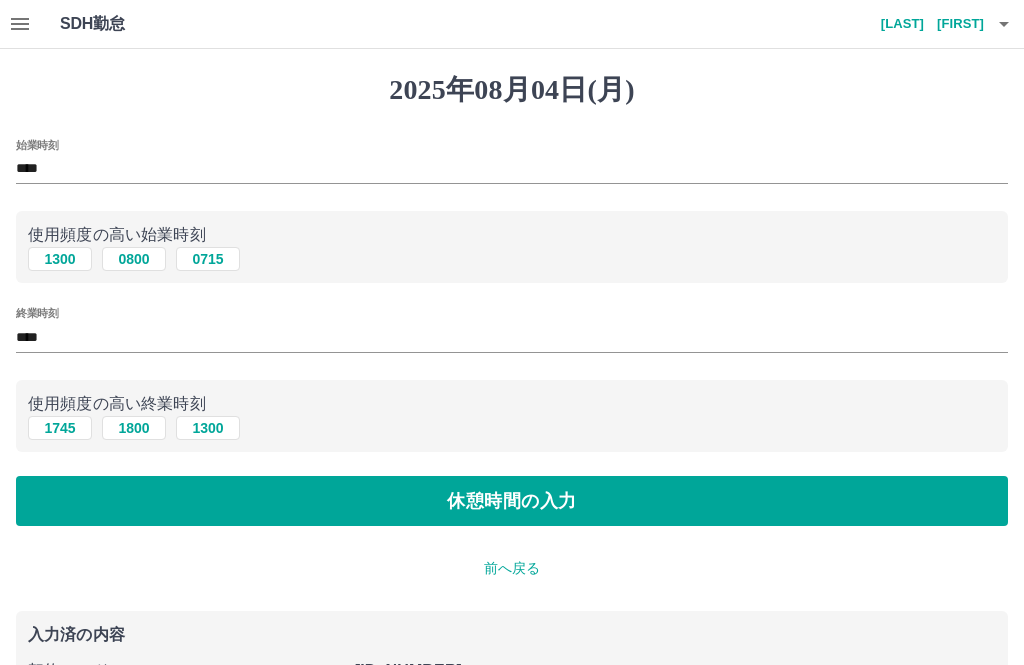 click on "休憩時間の入力" at bounding box center [512, 501] 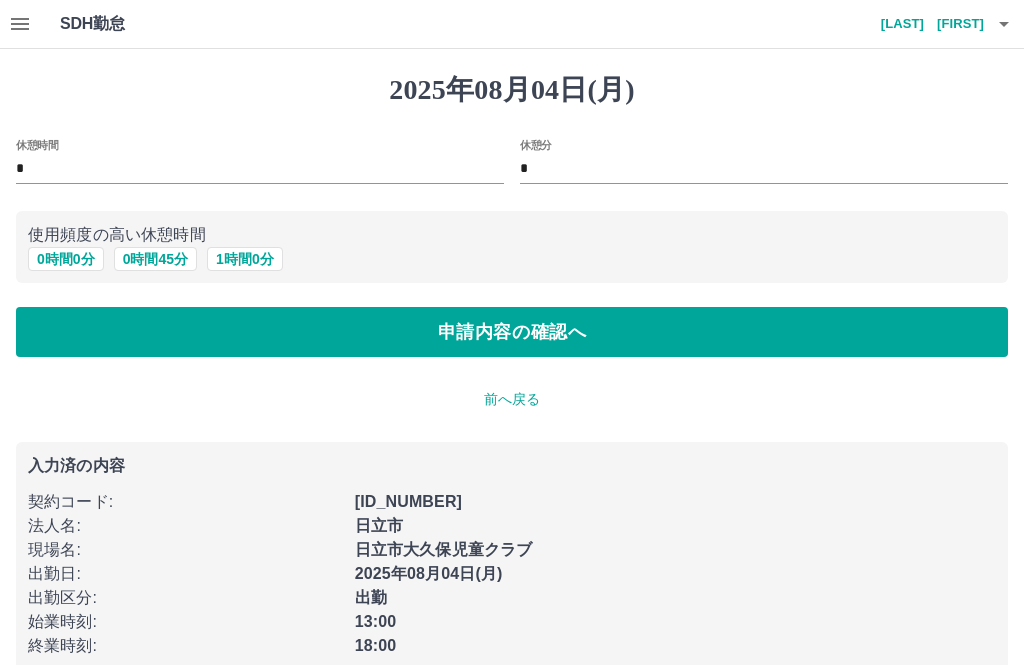 click on "申請内容の確認へ" at bounding box center (512, 332) 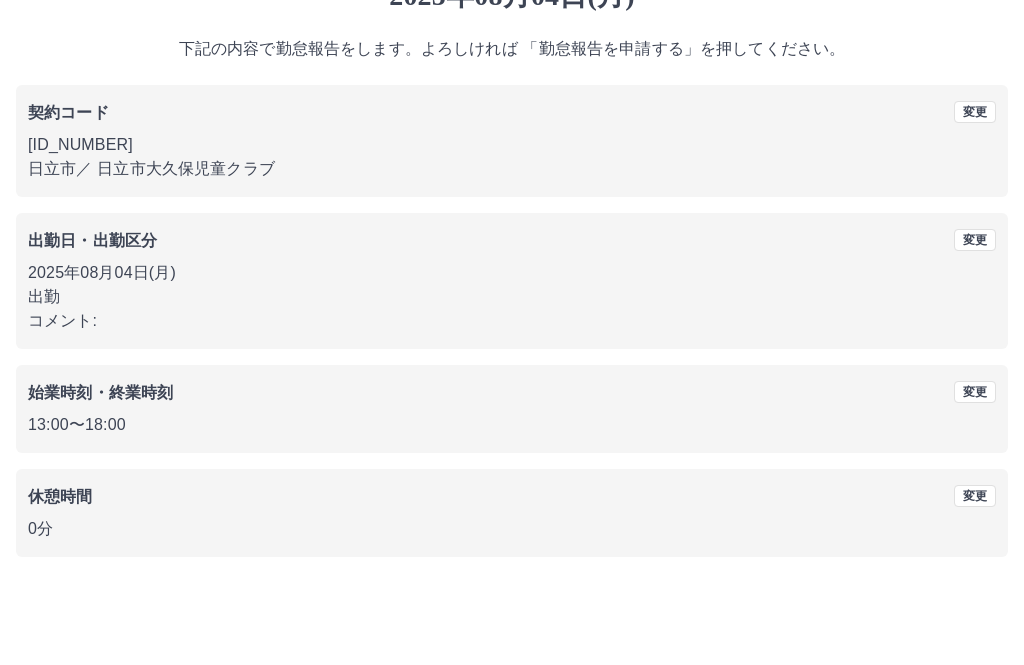 scroll, scrollTop: 83, scrollLeft: 0, axis: vertical 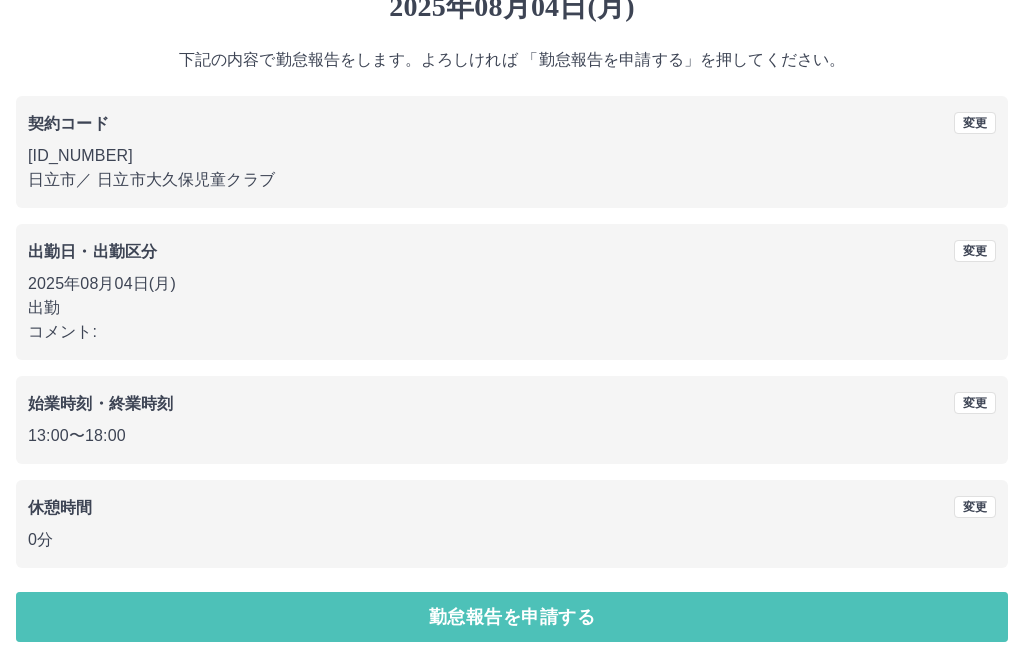 click on "勤怠報告を申請する" at bounding box center (512, 617) 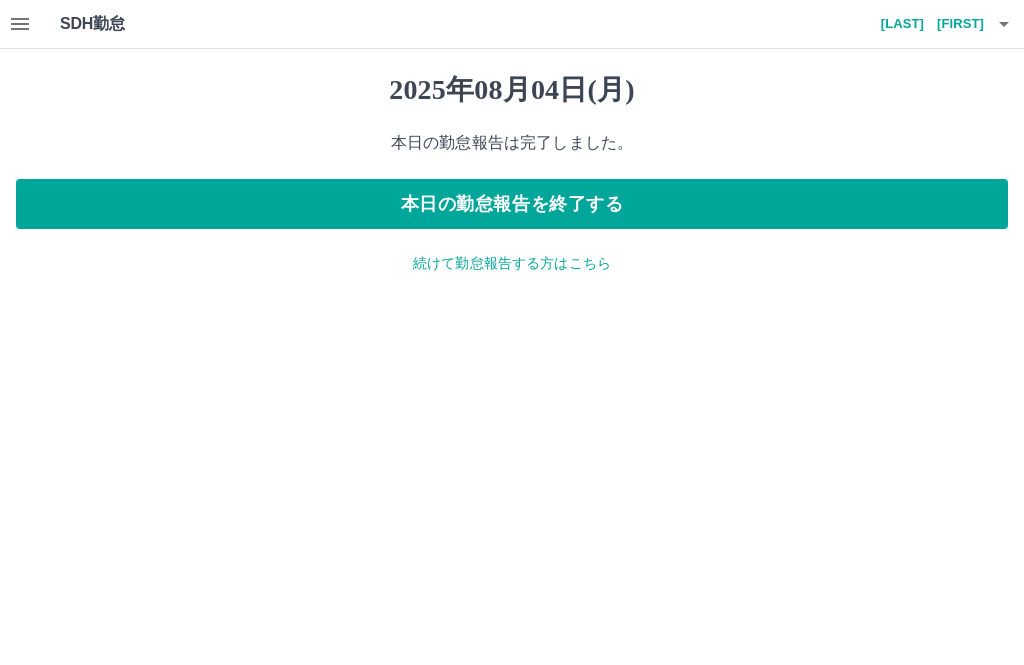 scroll, scrollTop: 0, scrollLeft: 0, axis: both 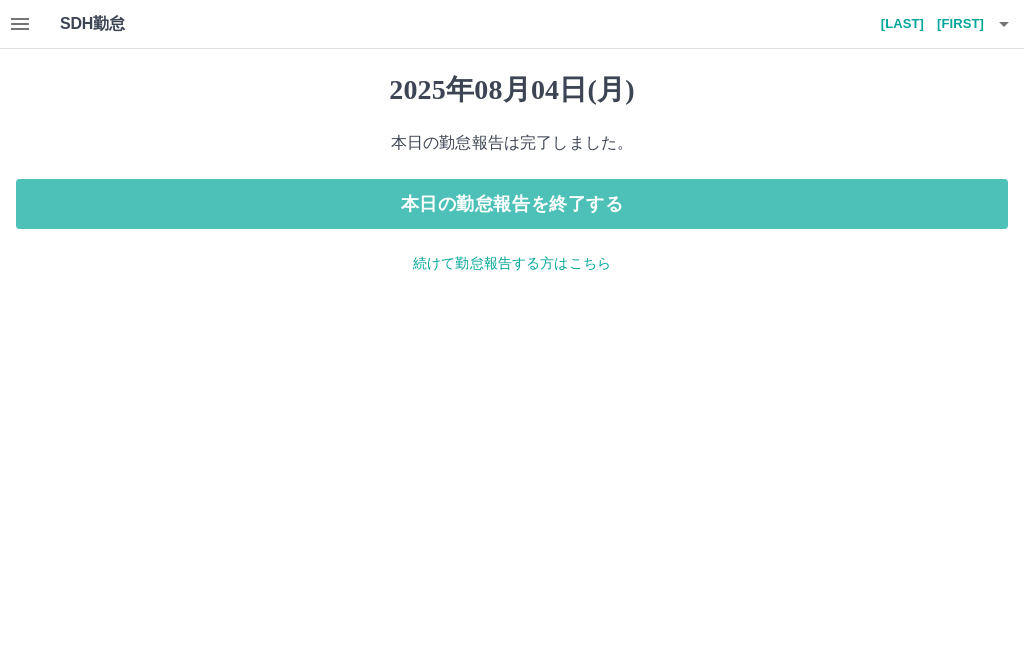 click on "本日の勤怠報告を終了する" at bounding box center (512, 204) 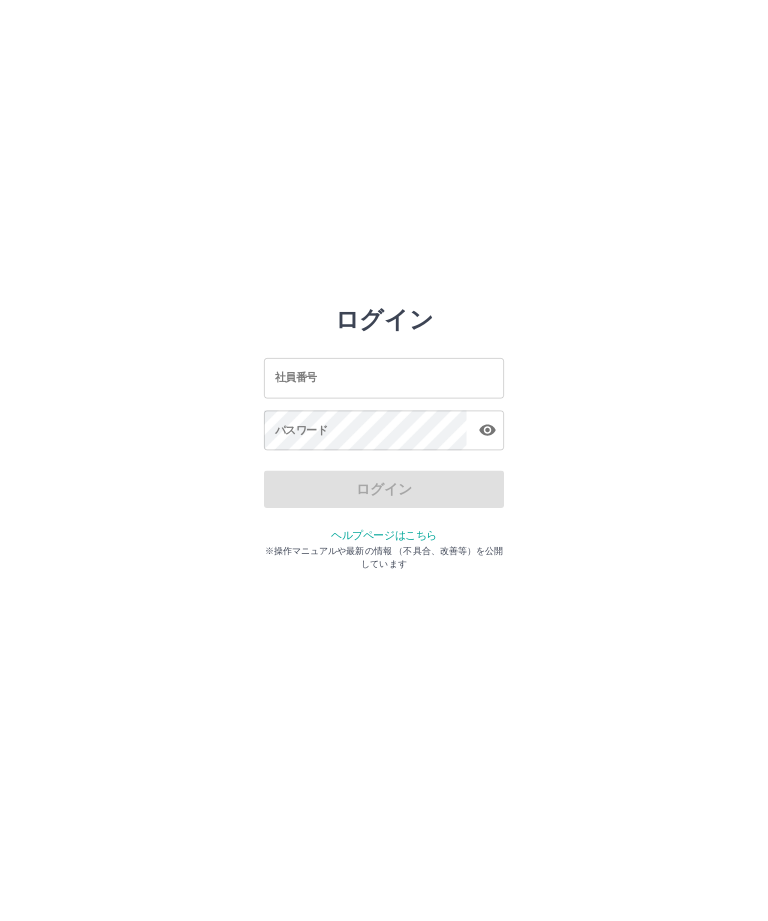 scroll, scrollTop: 0, scrollLeft: 0, axis: both 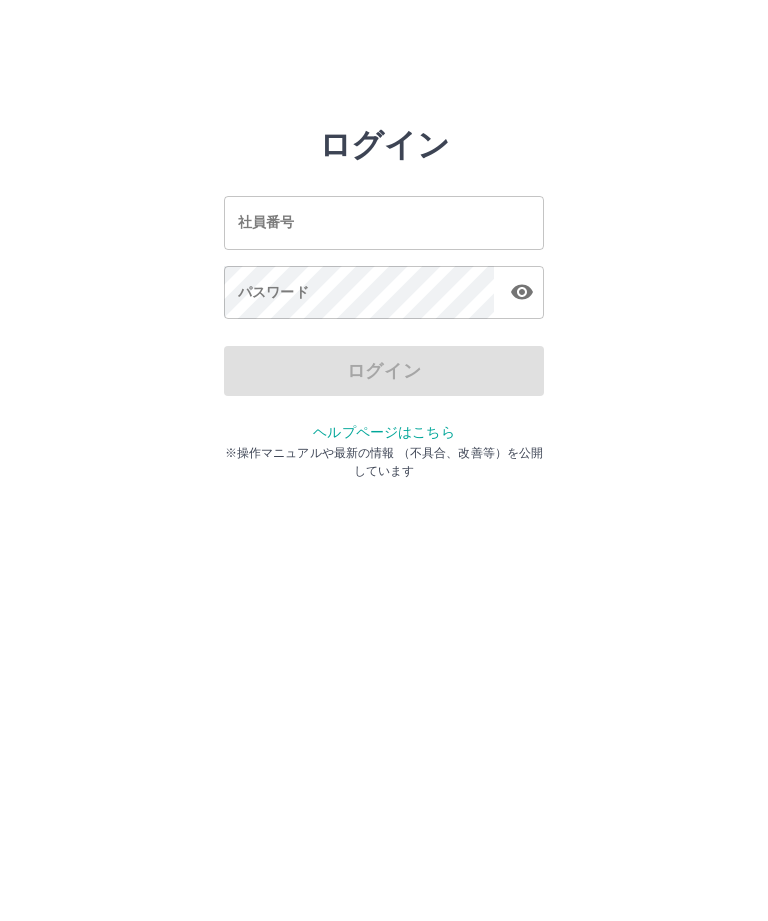 click on "社員番号" at bounding box center [384, 222] 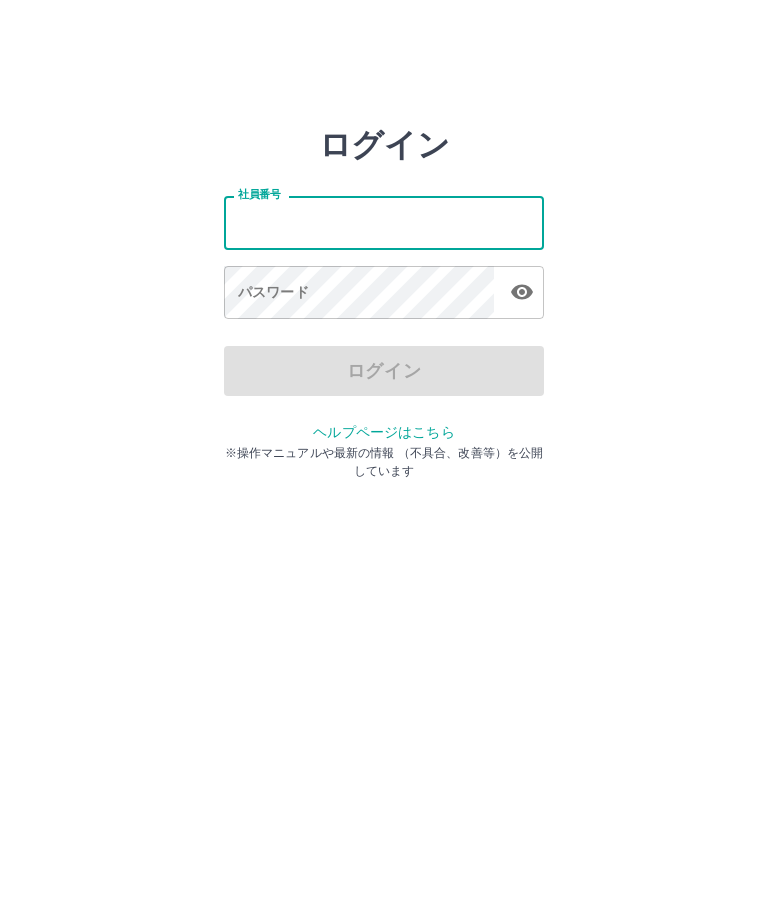 type on "*******" 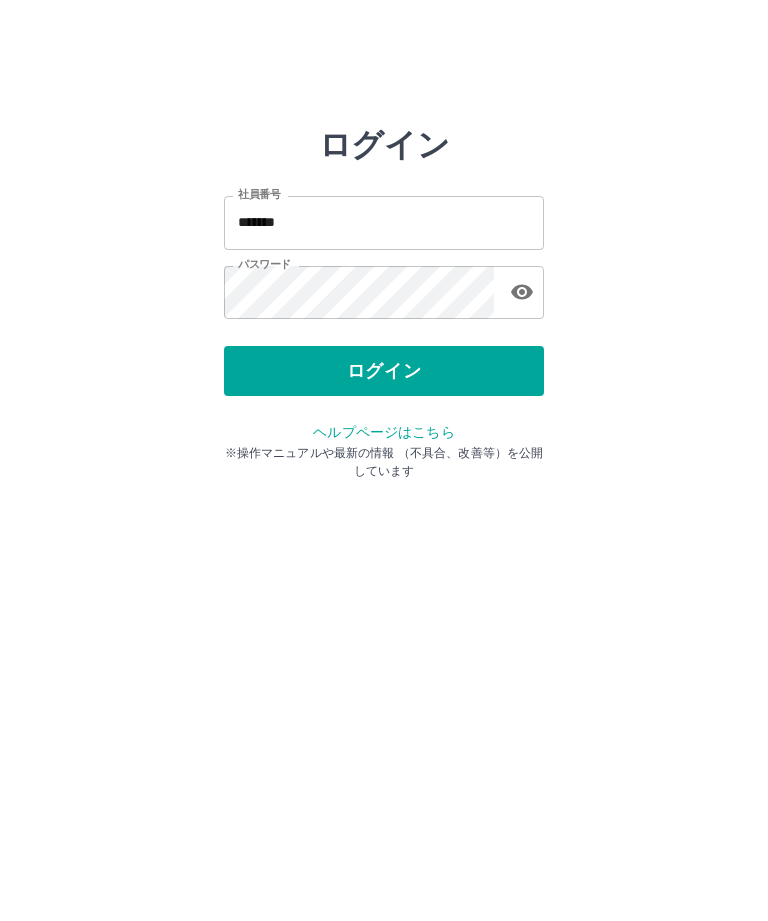 click on "ログイン" at bounding box center (384, 371) 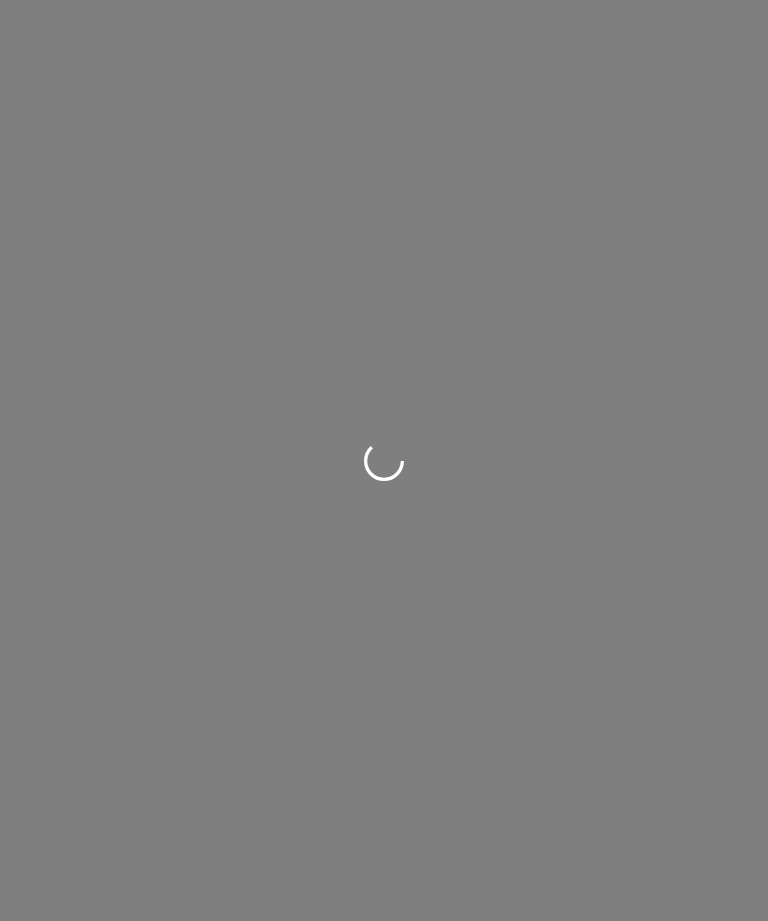 scroll, scrollTop: 0, scrollLeft: 0, axis: both 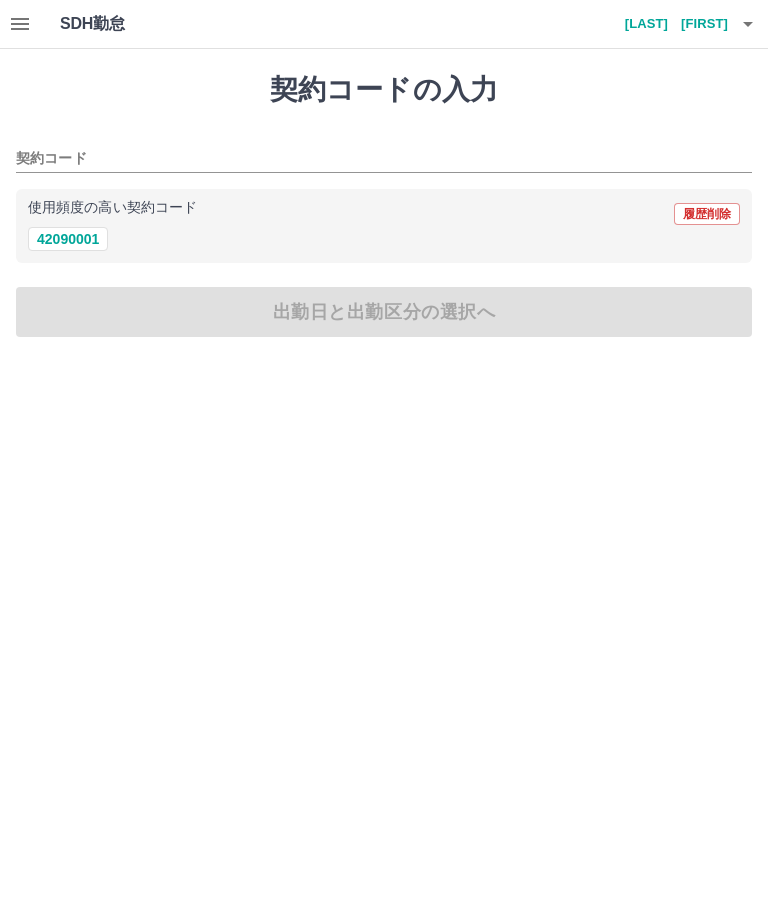 click on "42090001" at bounding box center (68, 239) 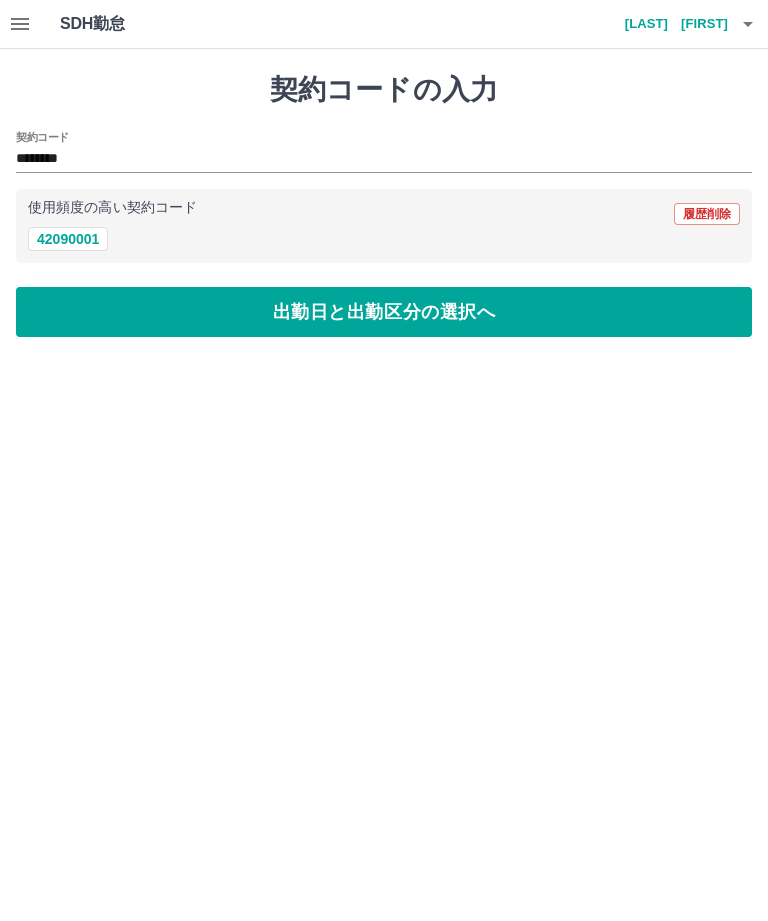 click on "出勤日と出勤区分の選択へ" at bounding box center [384, 312] 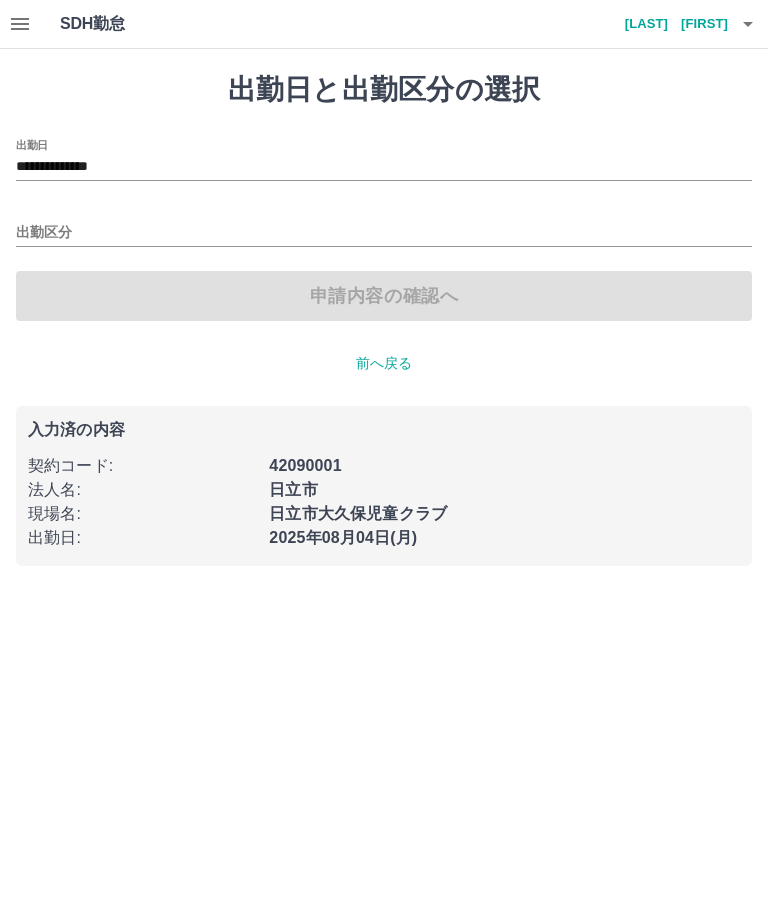 click on "出勤区分" at bounding box center (384, 233) 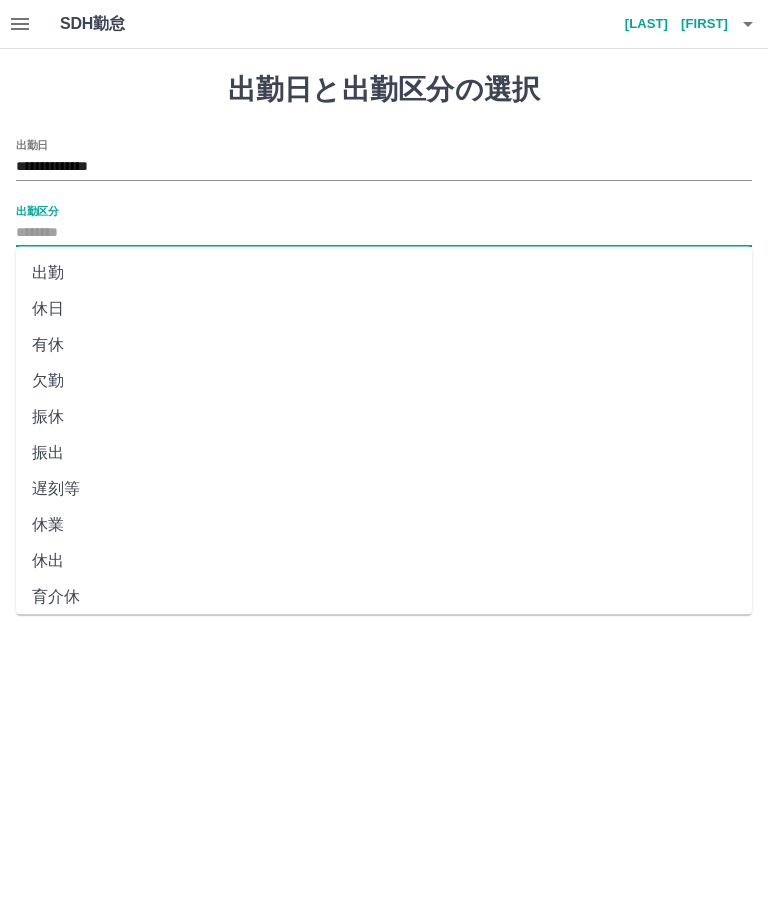 click on "出勤" at bounding box center [384, 273] 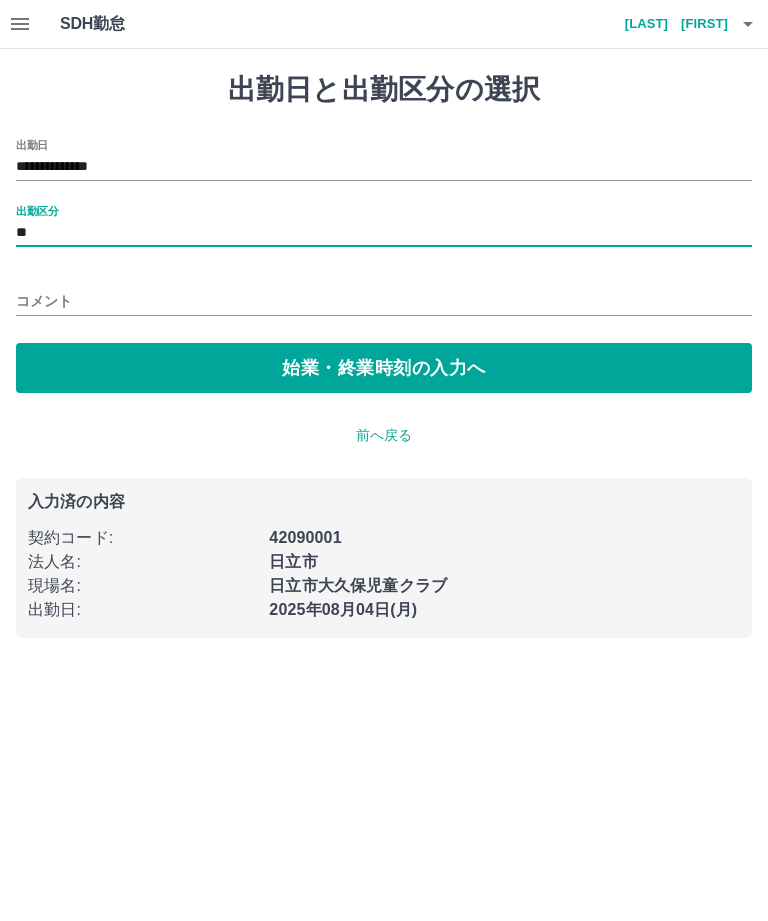 click on "始業・終業時刻の入力へ" at bounding box center (384, 368) 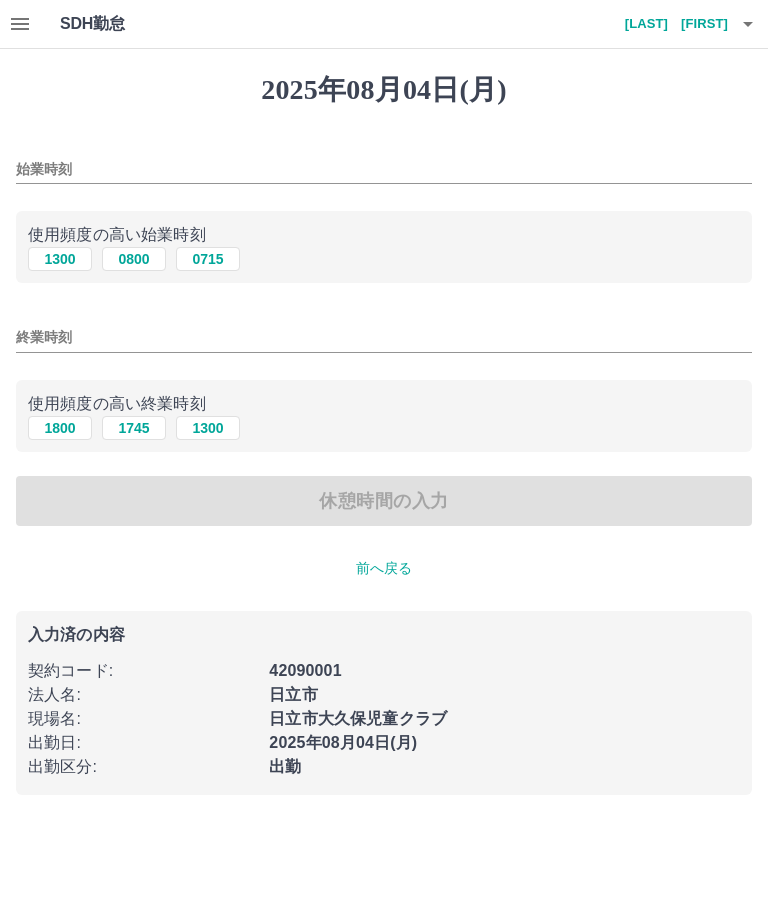 click on "1300" at bounding box center [60, 259] 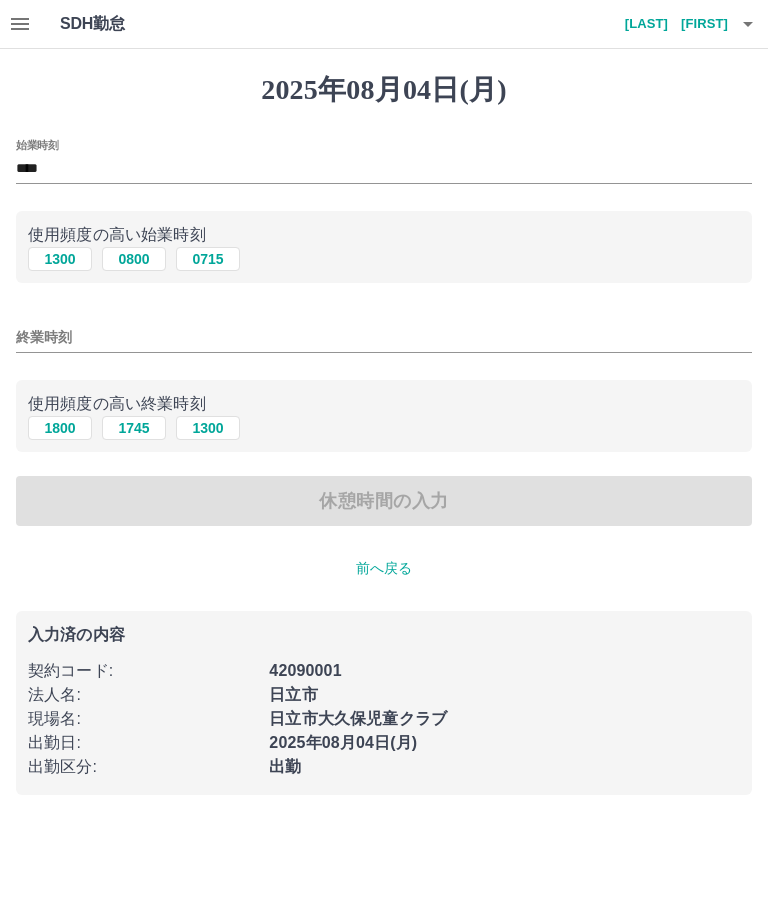 click on "終業時刻" at bounding box center [384, 337] 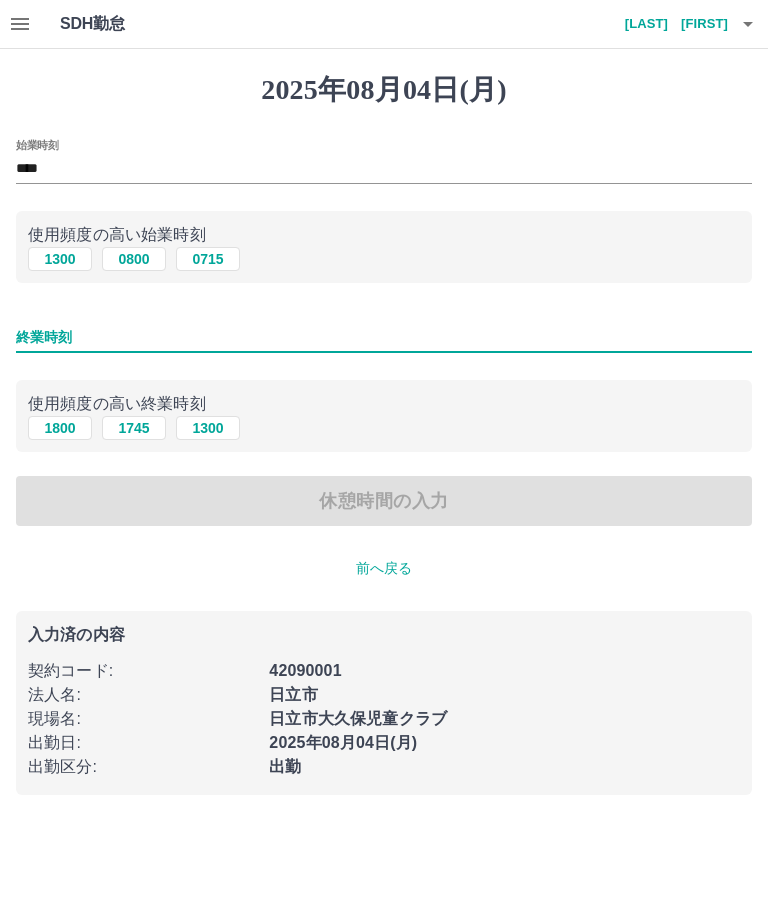 type on "*" 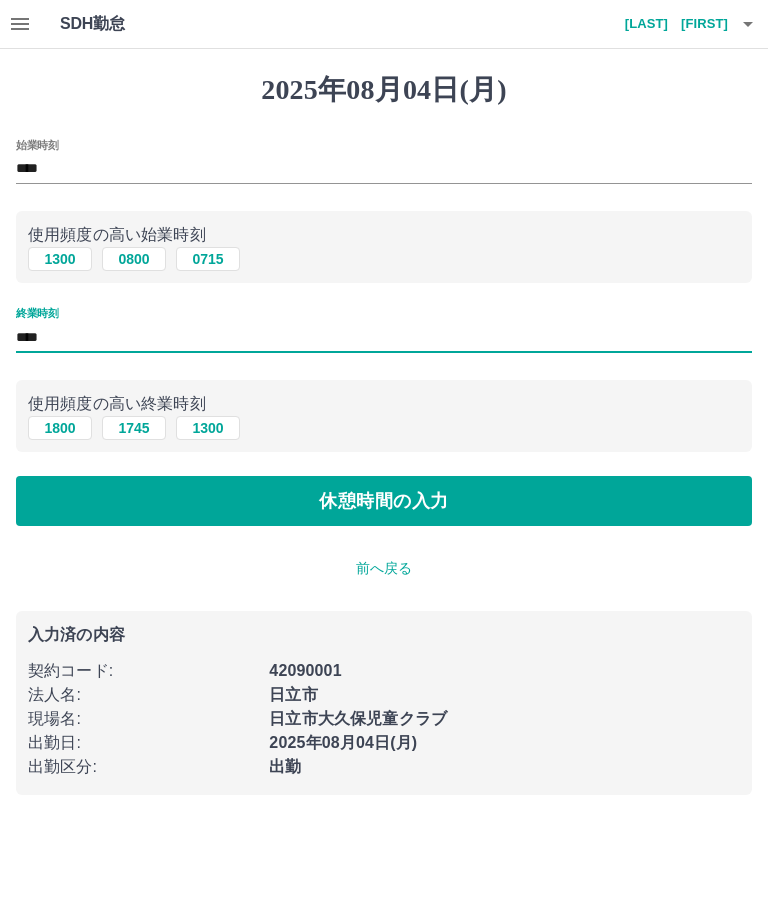 type on "****" 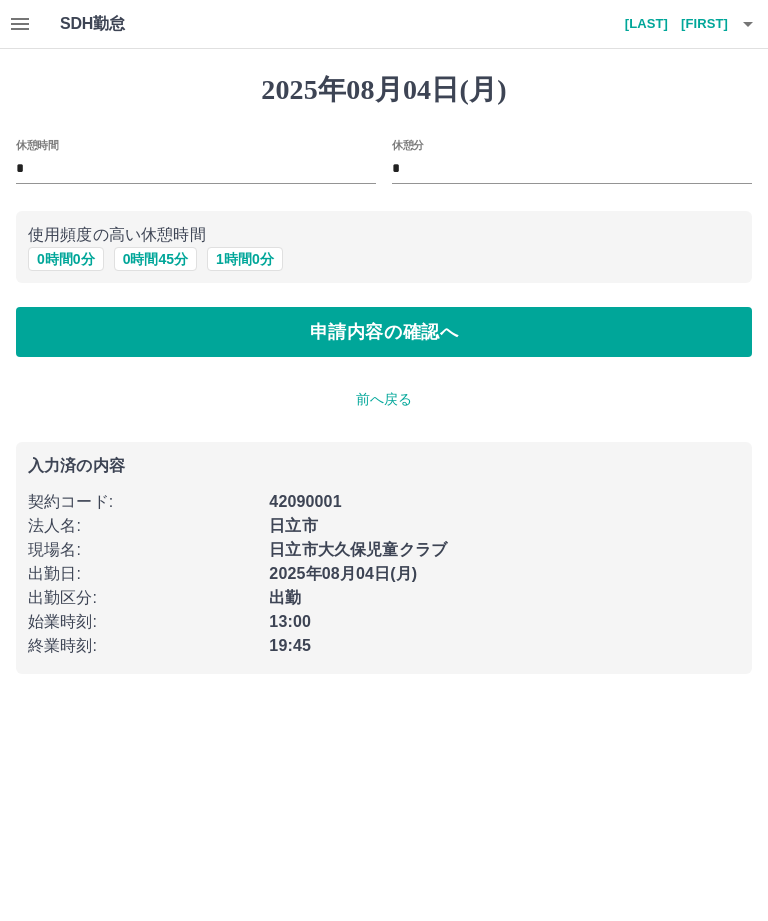 click on "0 時間 45 分" at bounding box center [155, 259] 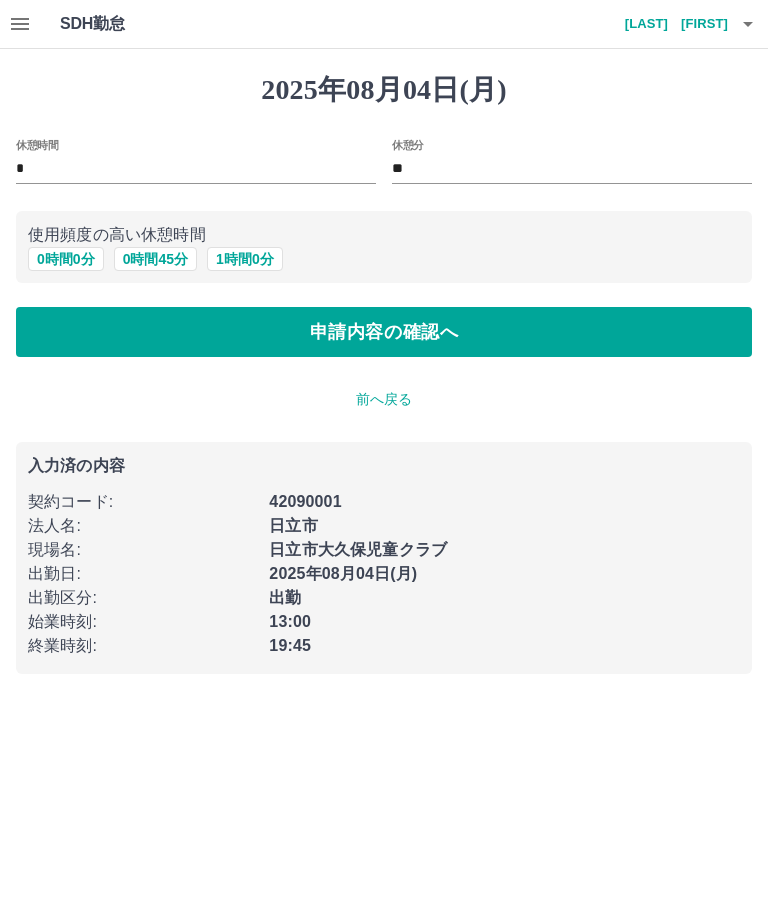 click on "申請内容の確認へ" at bounding box center (384, 332) 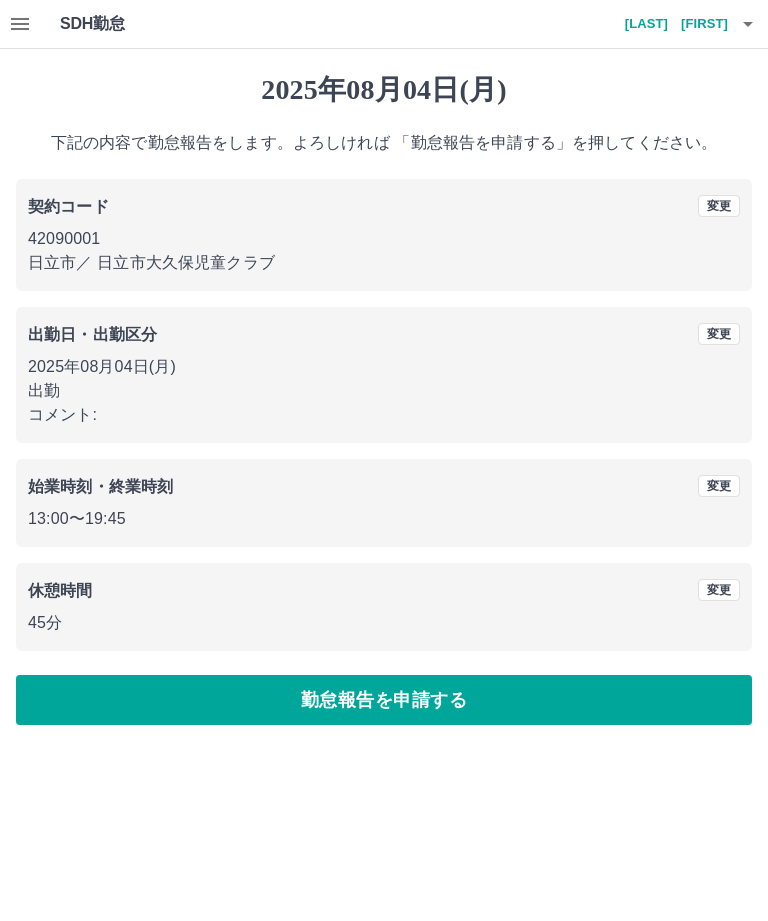 click on "勤怠報告を申請する" at bounding box center (384, 700) 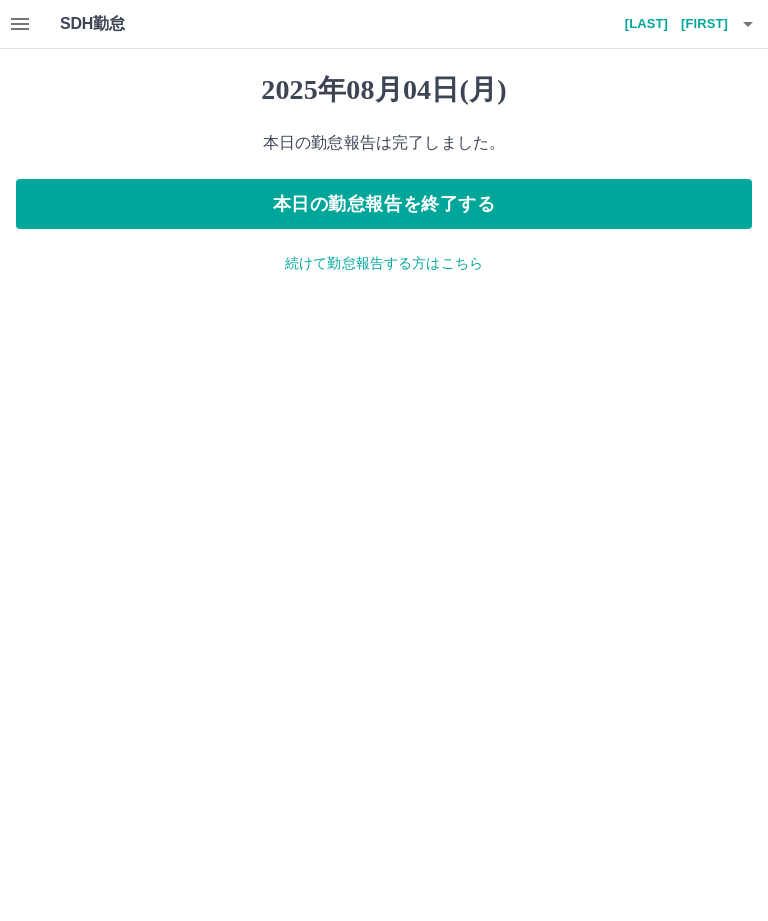 click on "本日の勤怠報告を終了する" at bounding box center (384, 204) 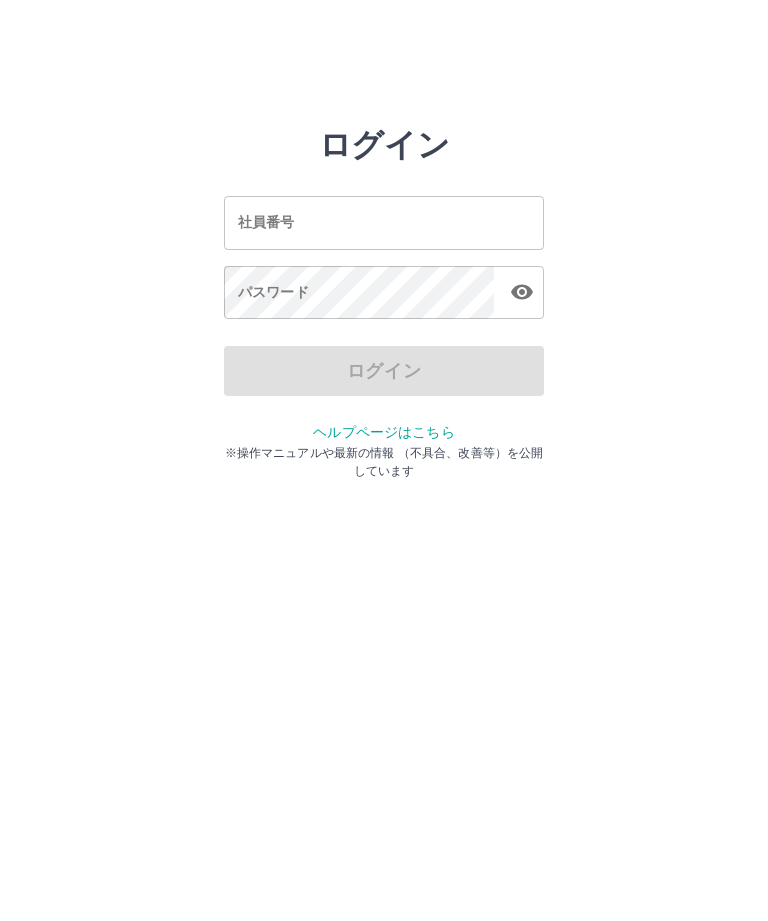 scroll, scrollTop: 0, scrollLeft: 0, axis: both 